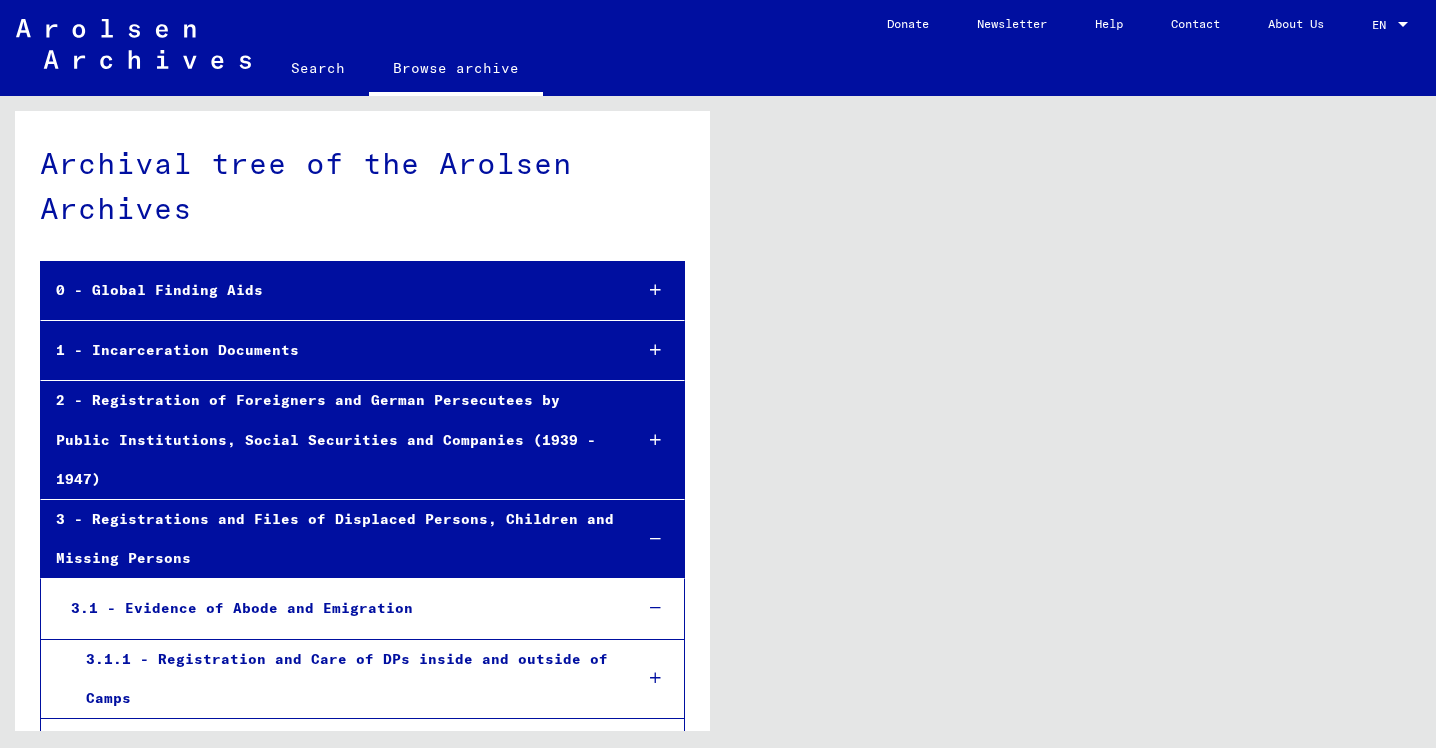 scroll, scrollTop: 0, scrollLeft: 0, axis: both 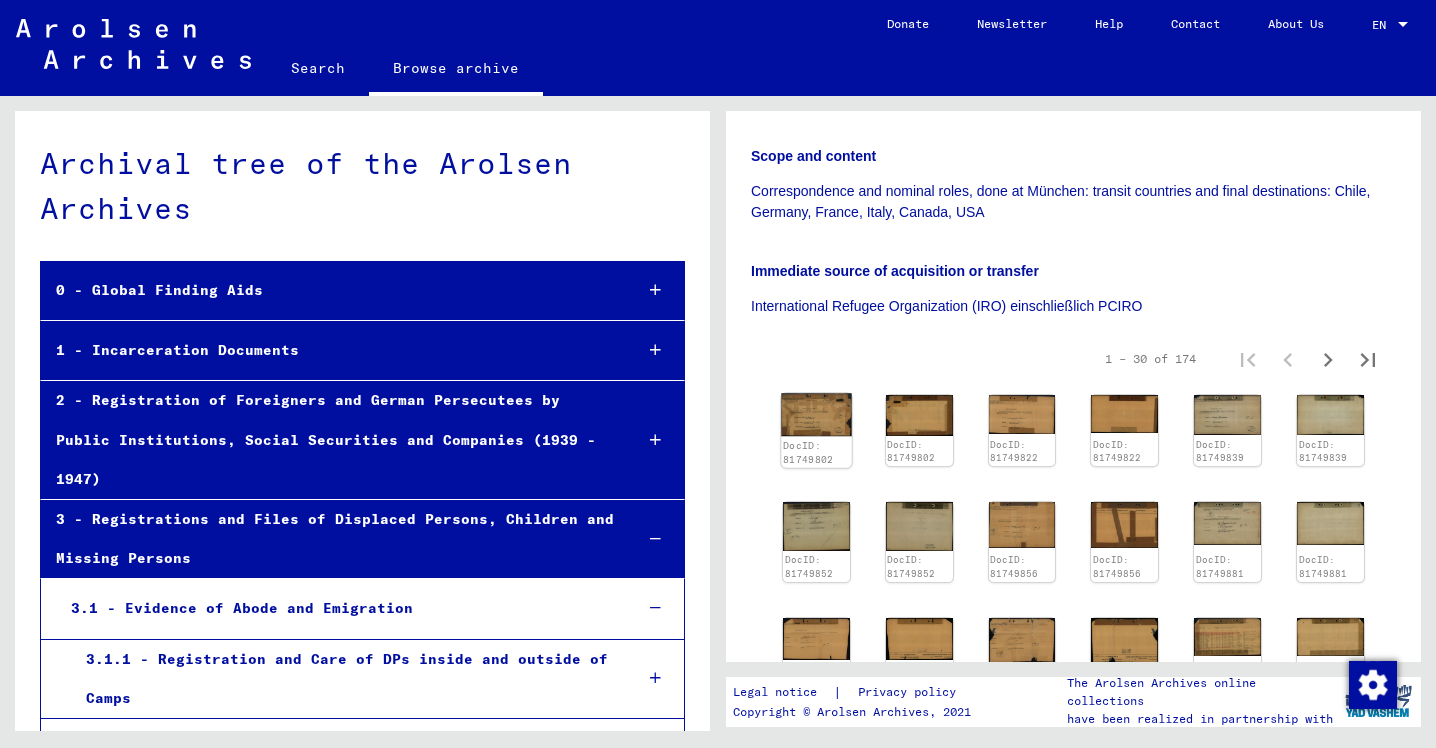 click 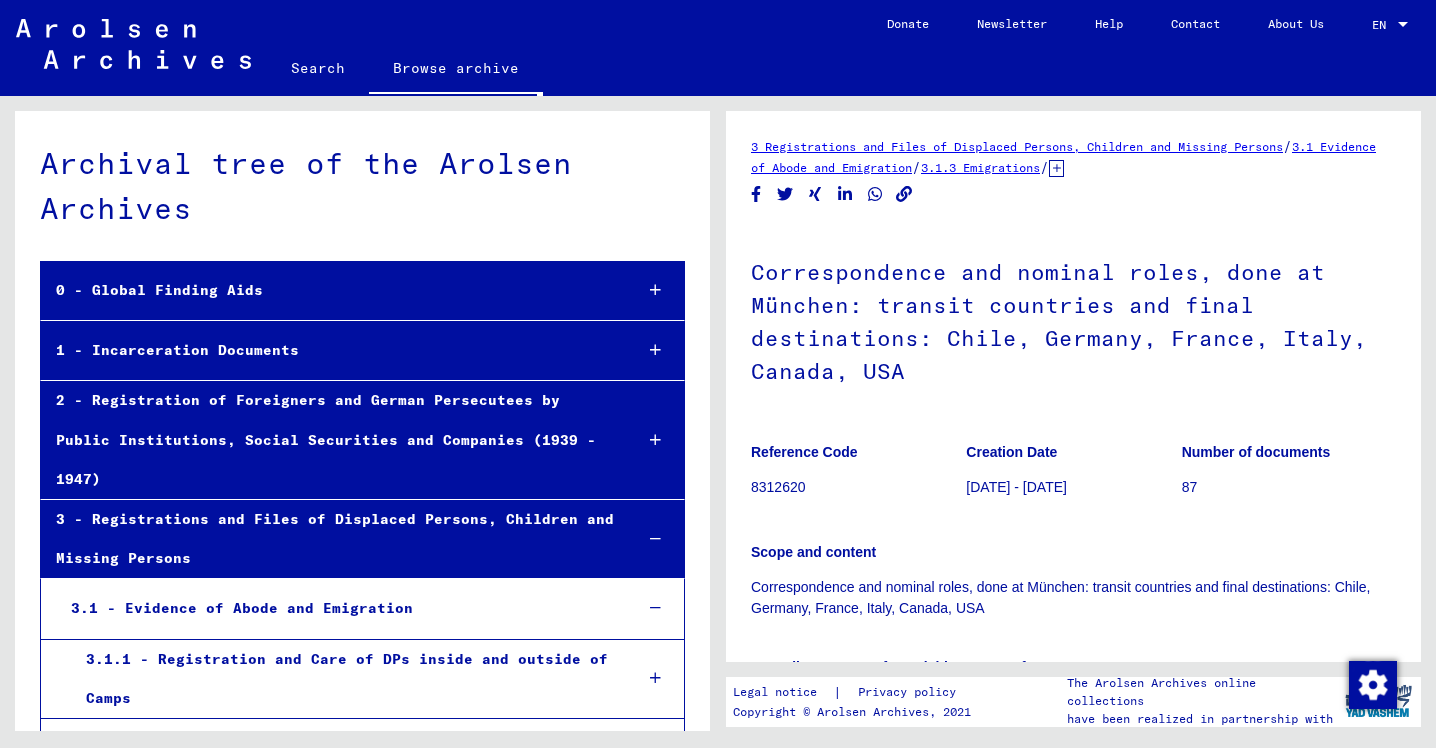 scroll, scrollTop: 31781, scrollLeft: 0, axis: vertical 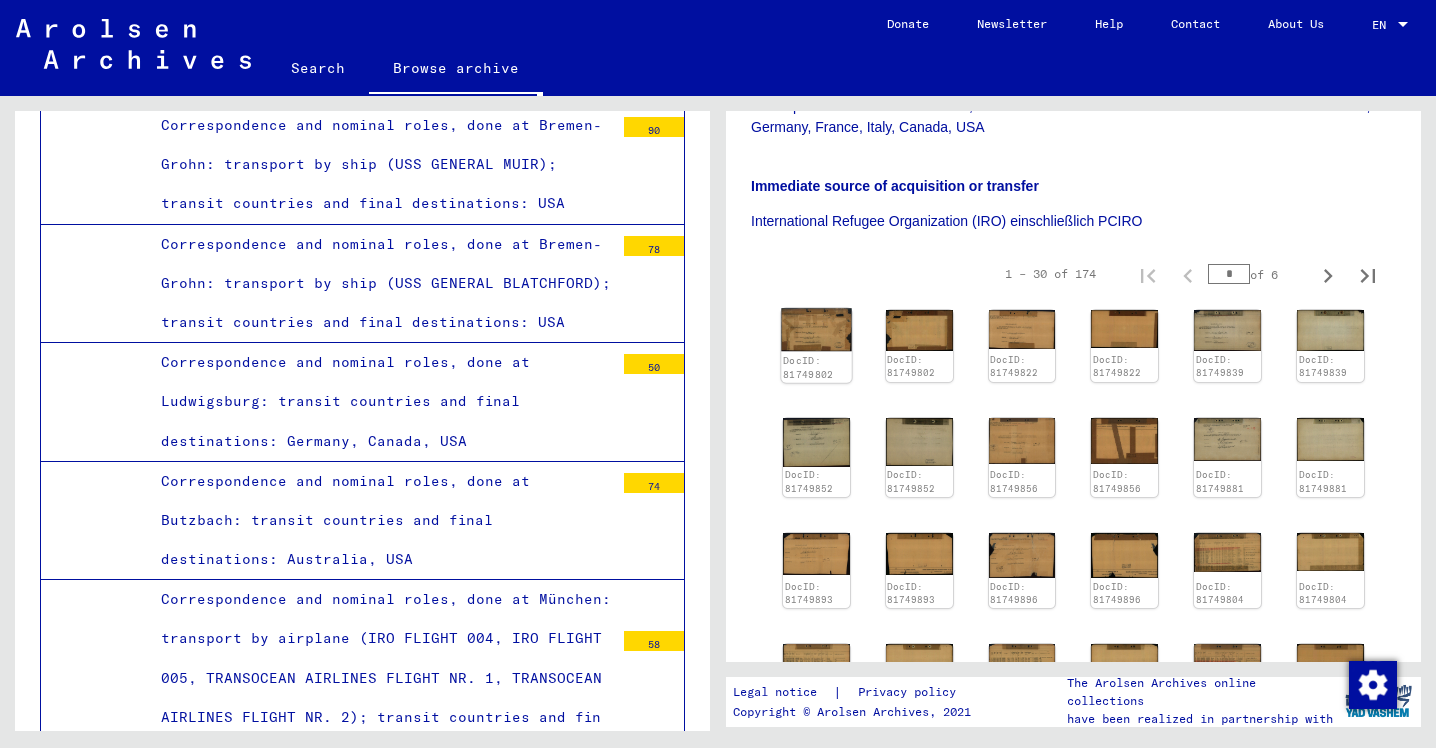 click 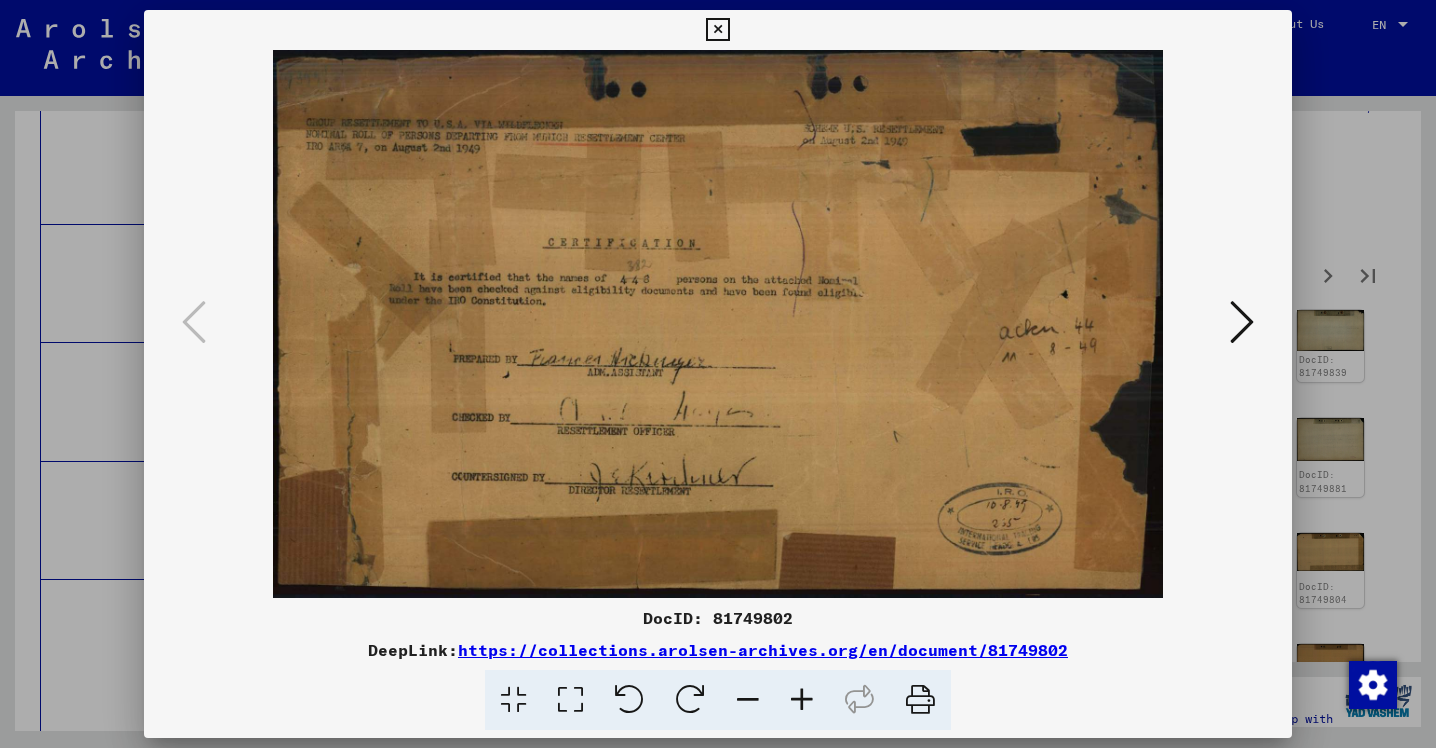 click at bounding box center (1242, 323) 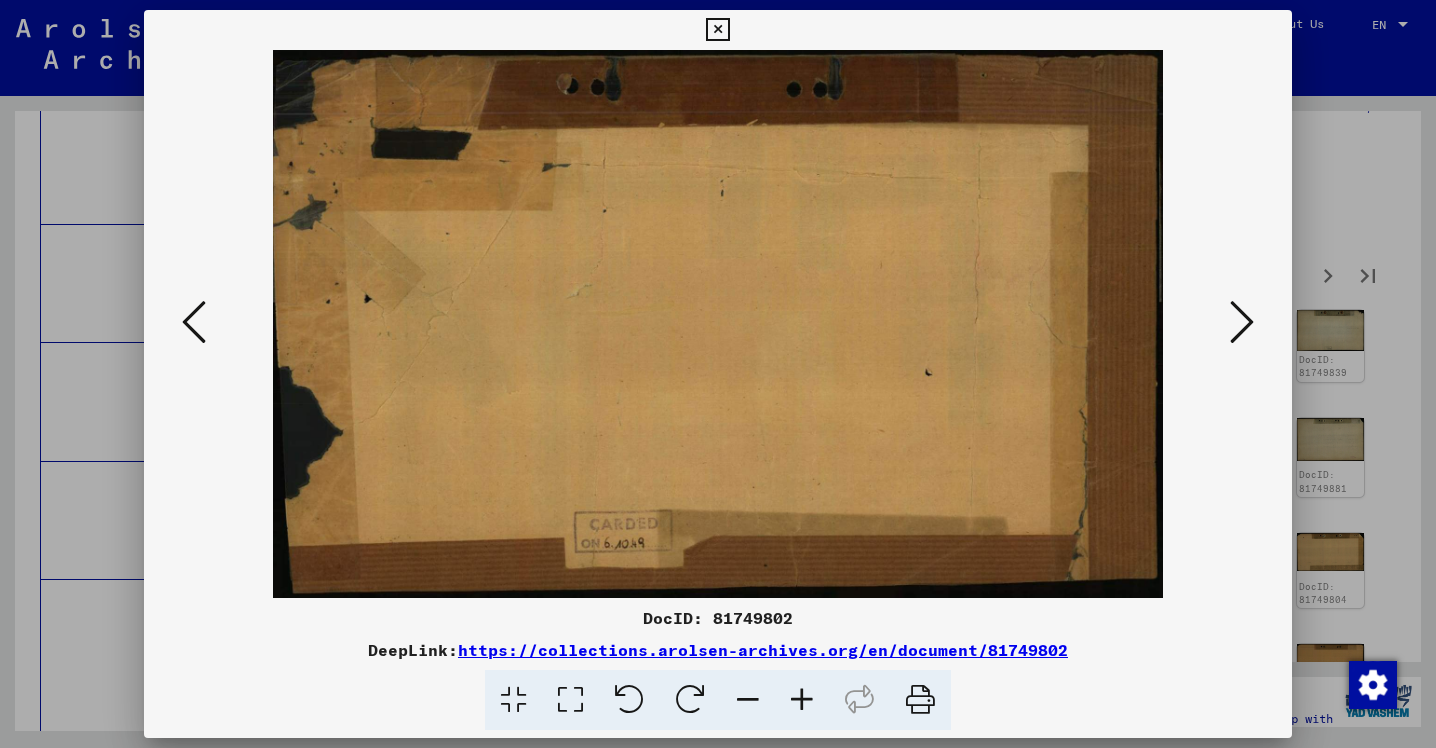 click at bounding box center [1242, 323] 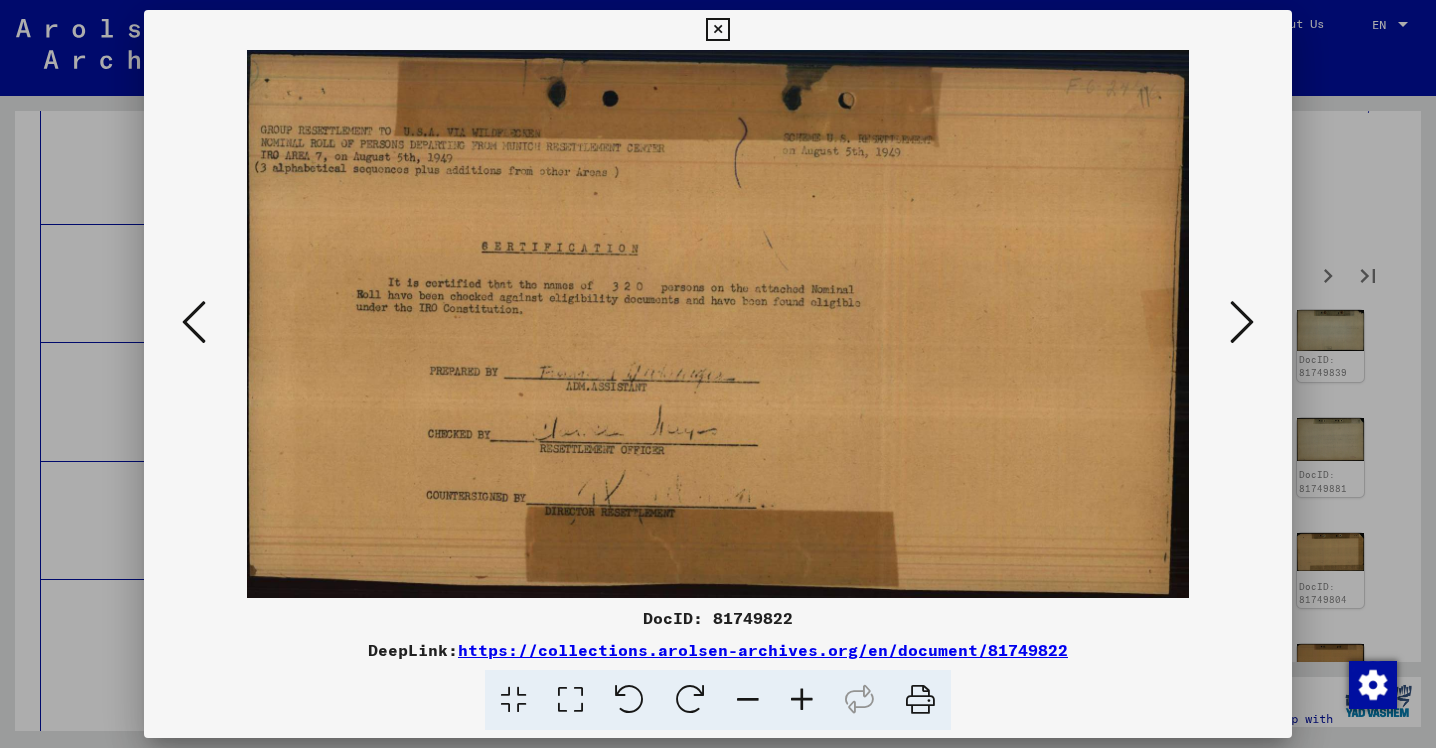 click at bounding box center (1242, 323) 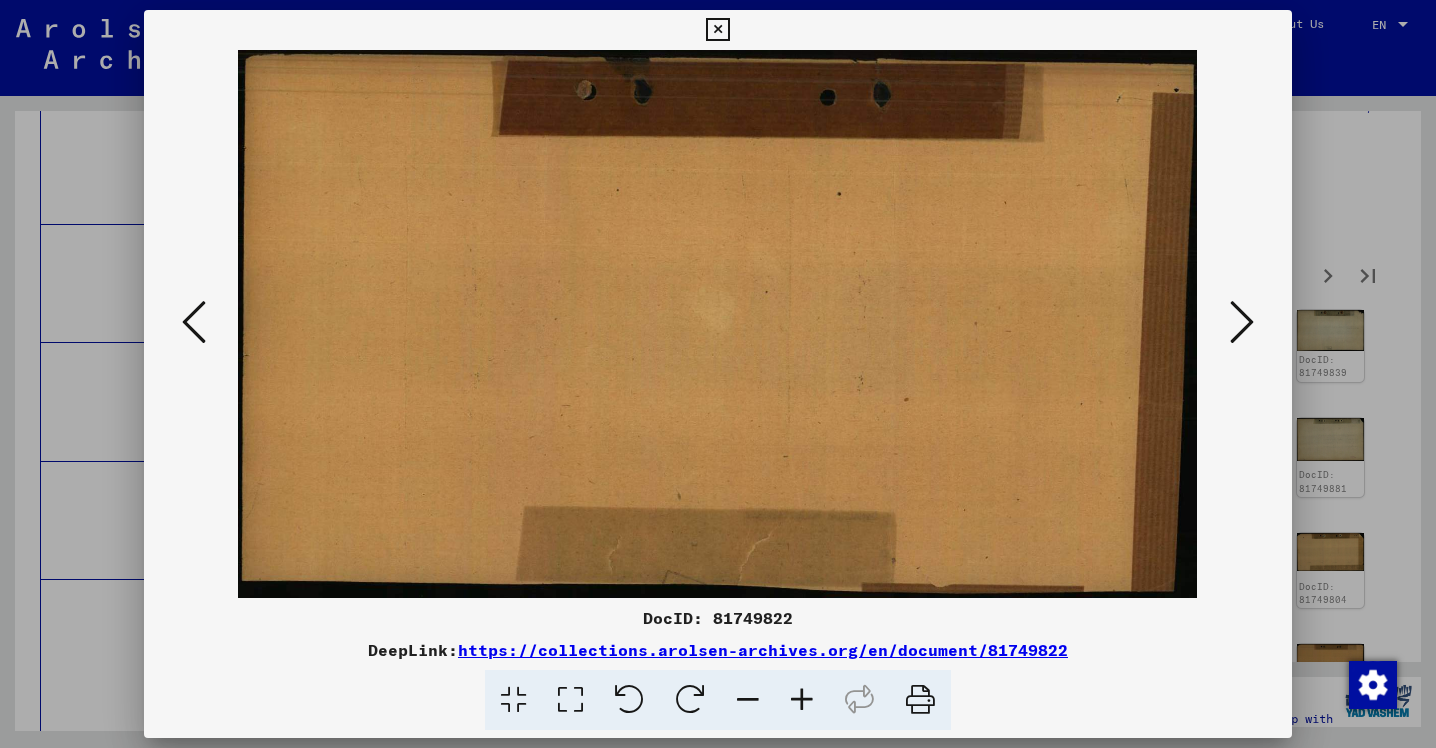 click at bounding box center [1242, 323] 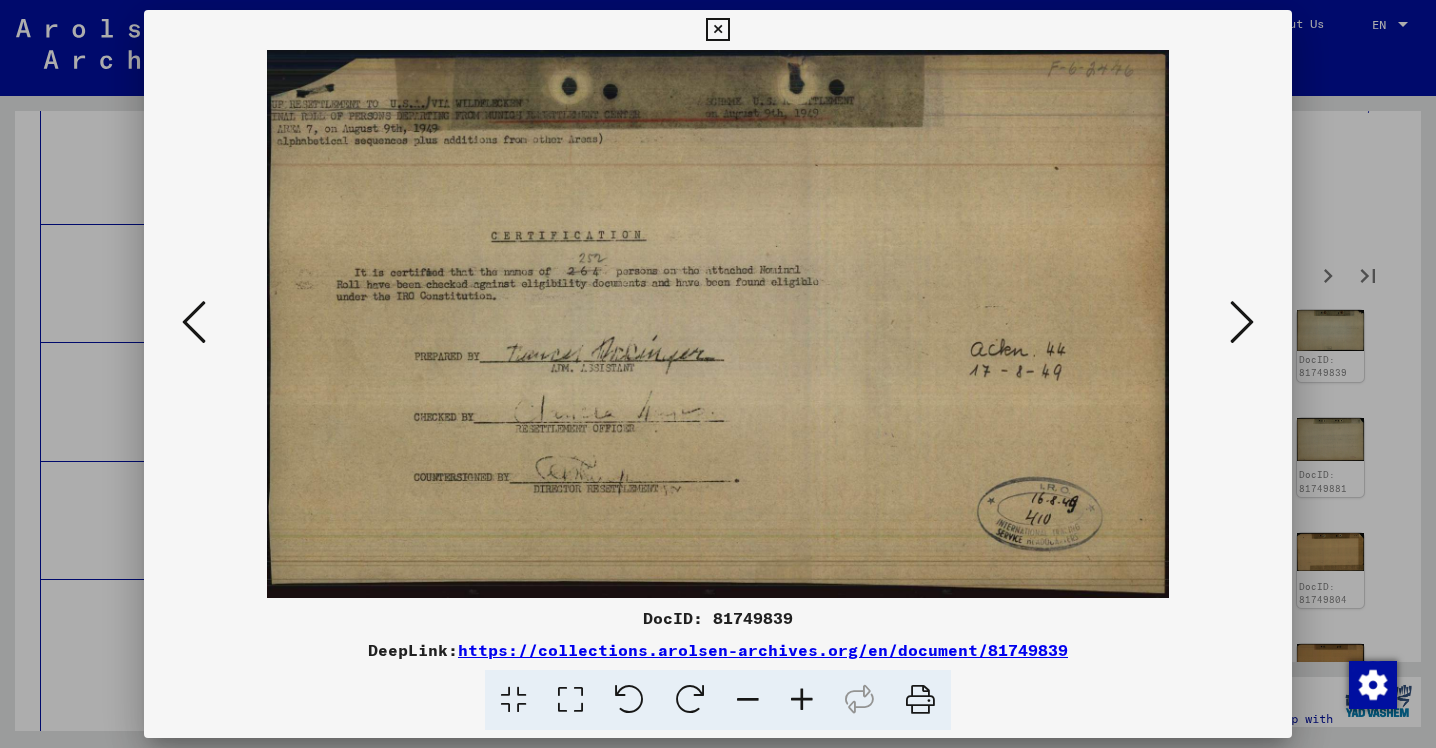 click at bounding box center (1242, 323) 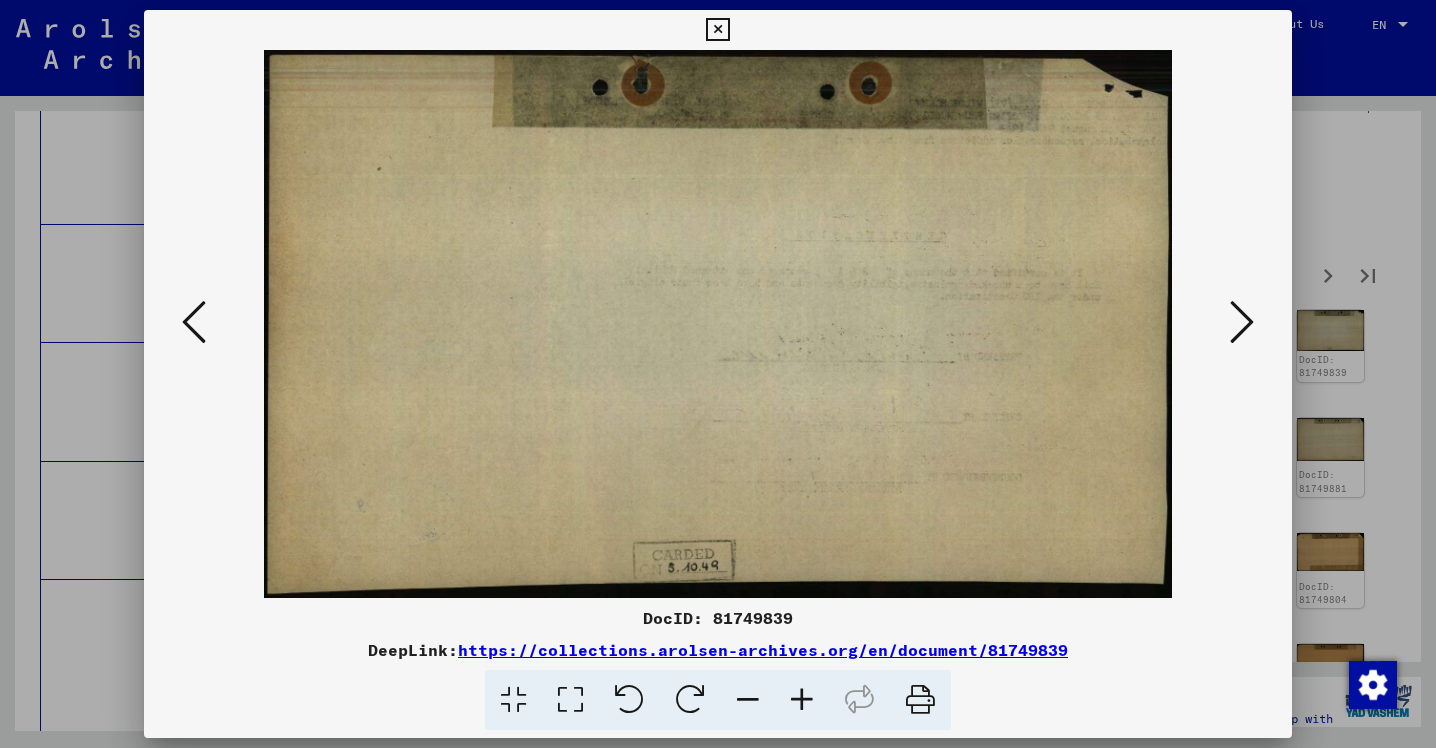 click at bounding box center (1242, 323) 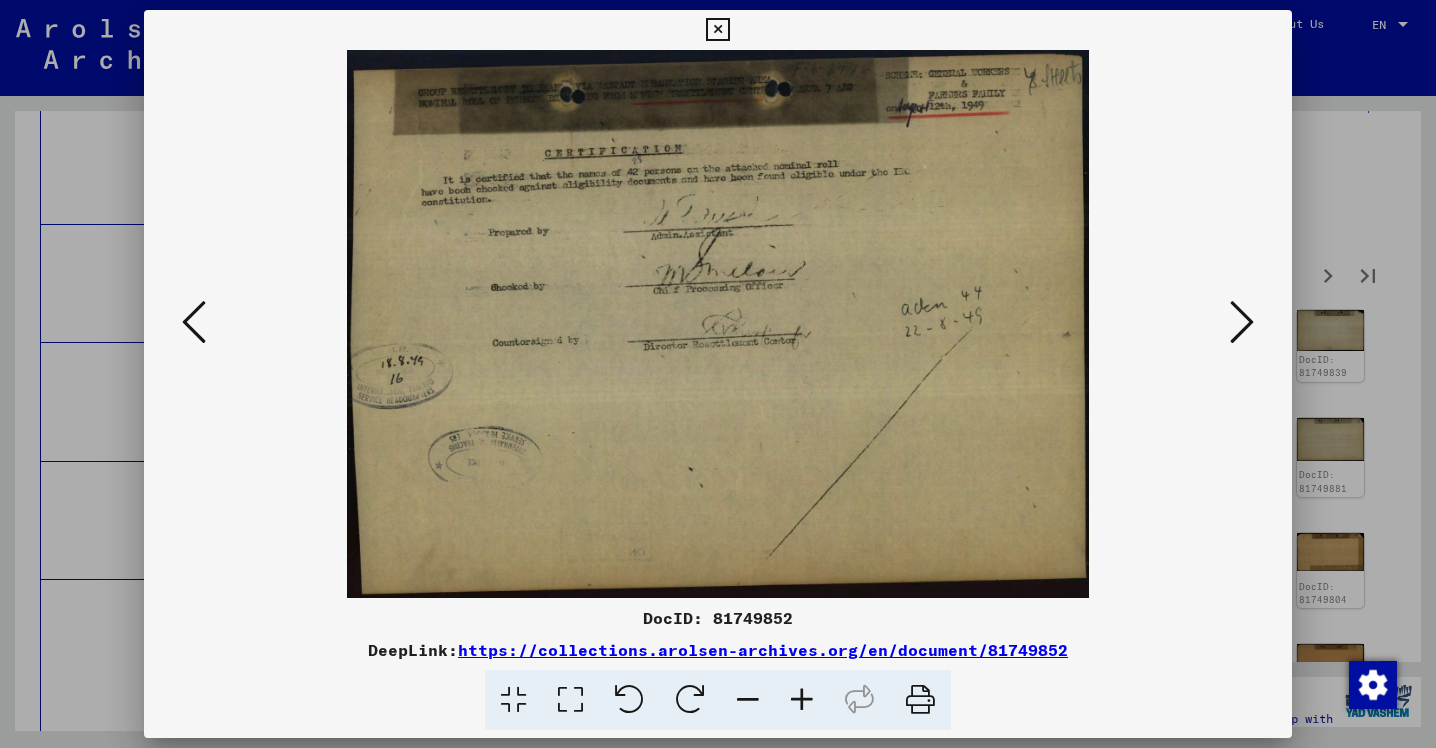 click at bounding box center (1242, 323) 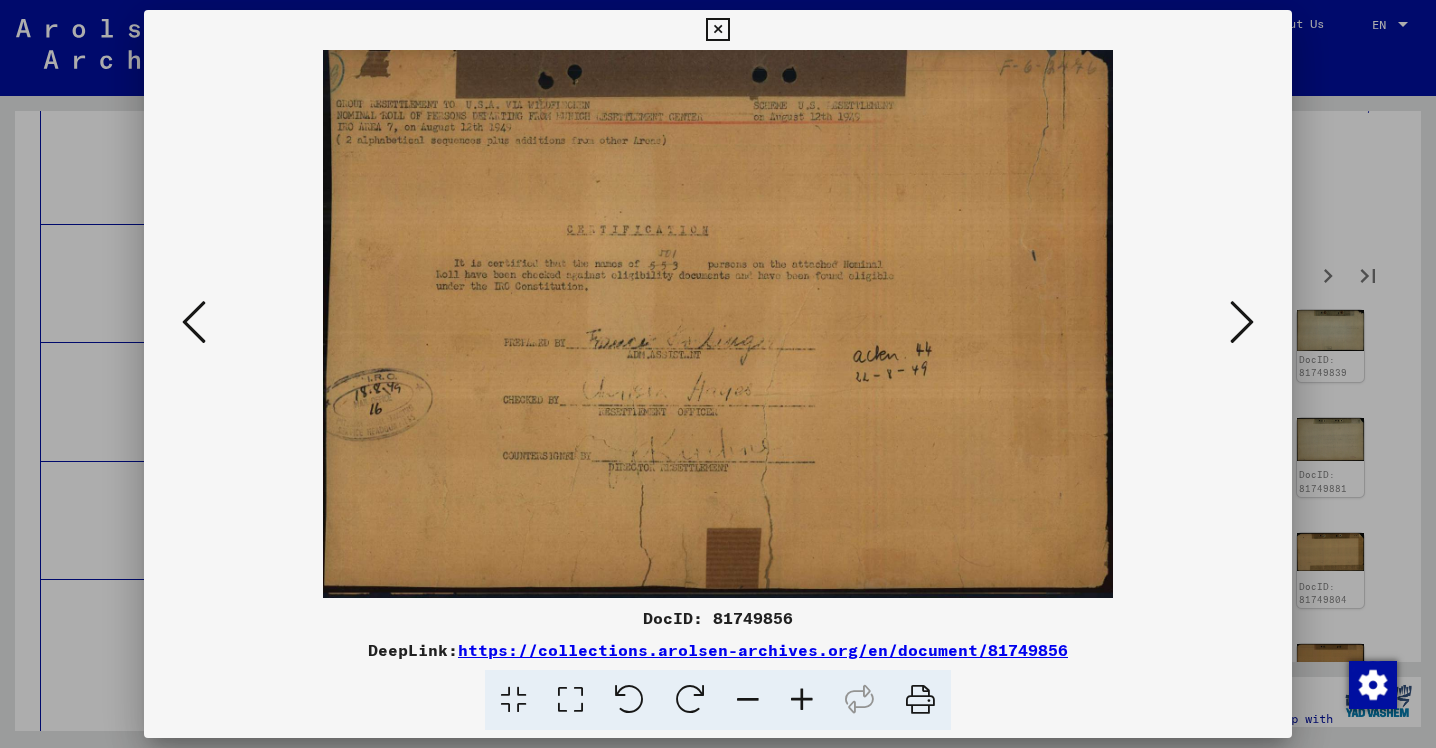 click at bounding box center [1242, 323] 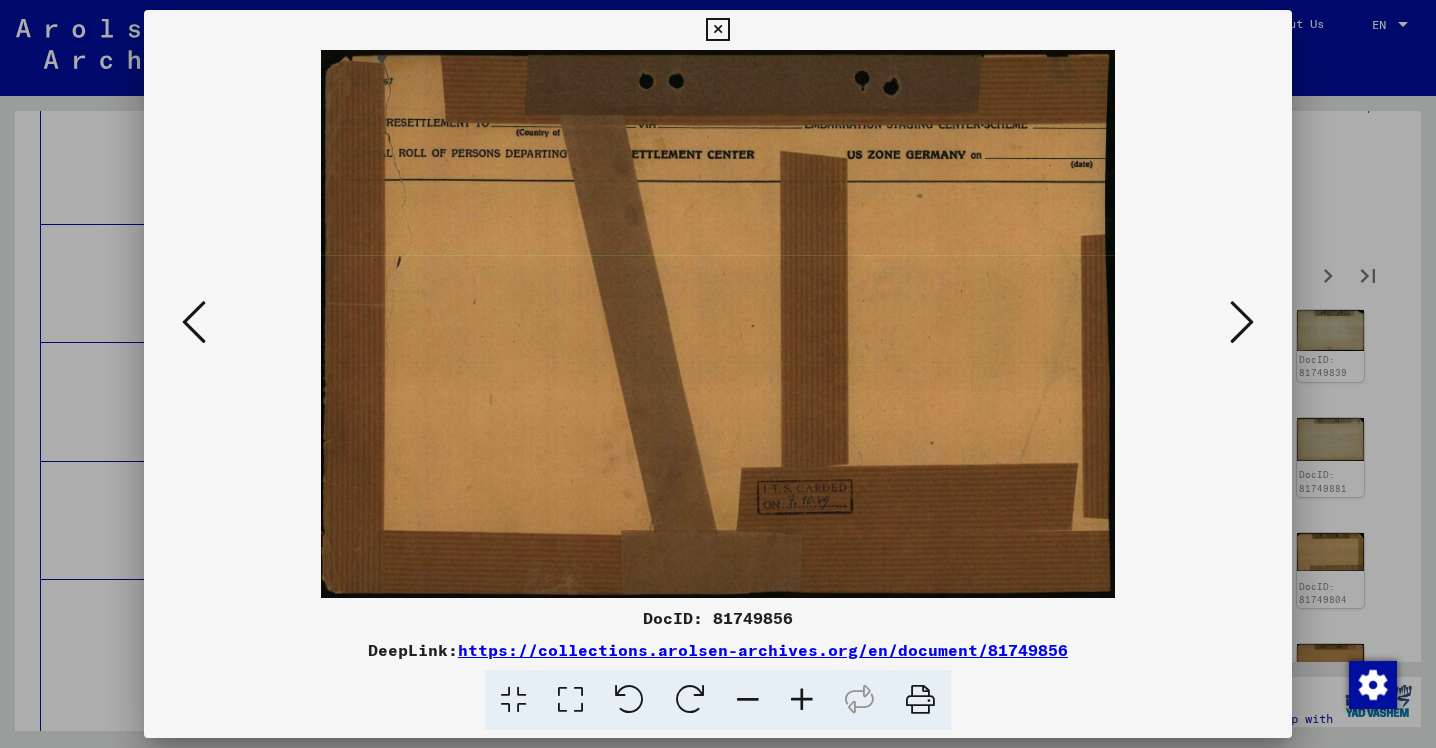 click at bounding box center (1242, 323) 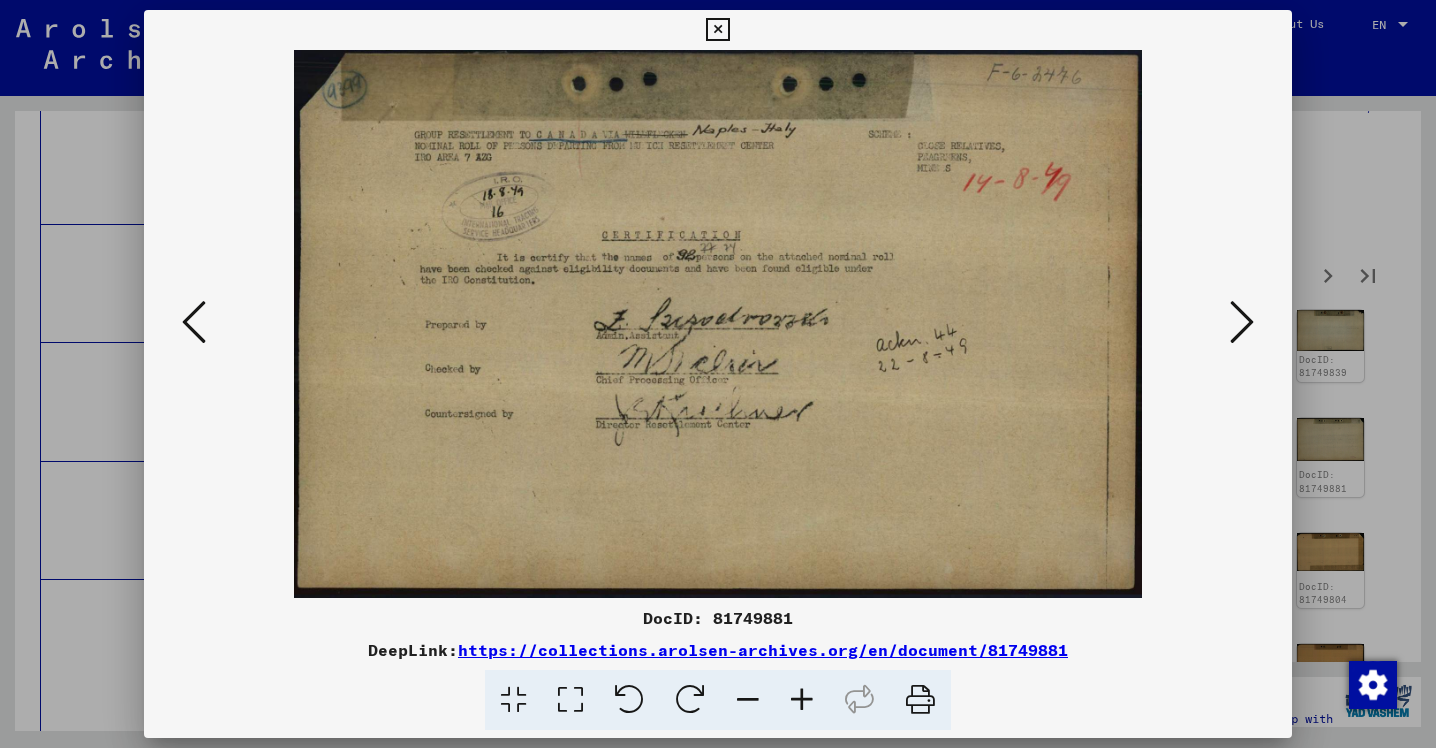 click at bounding box center [1242, 323] 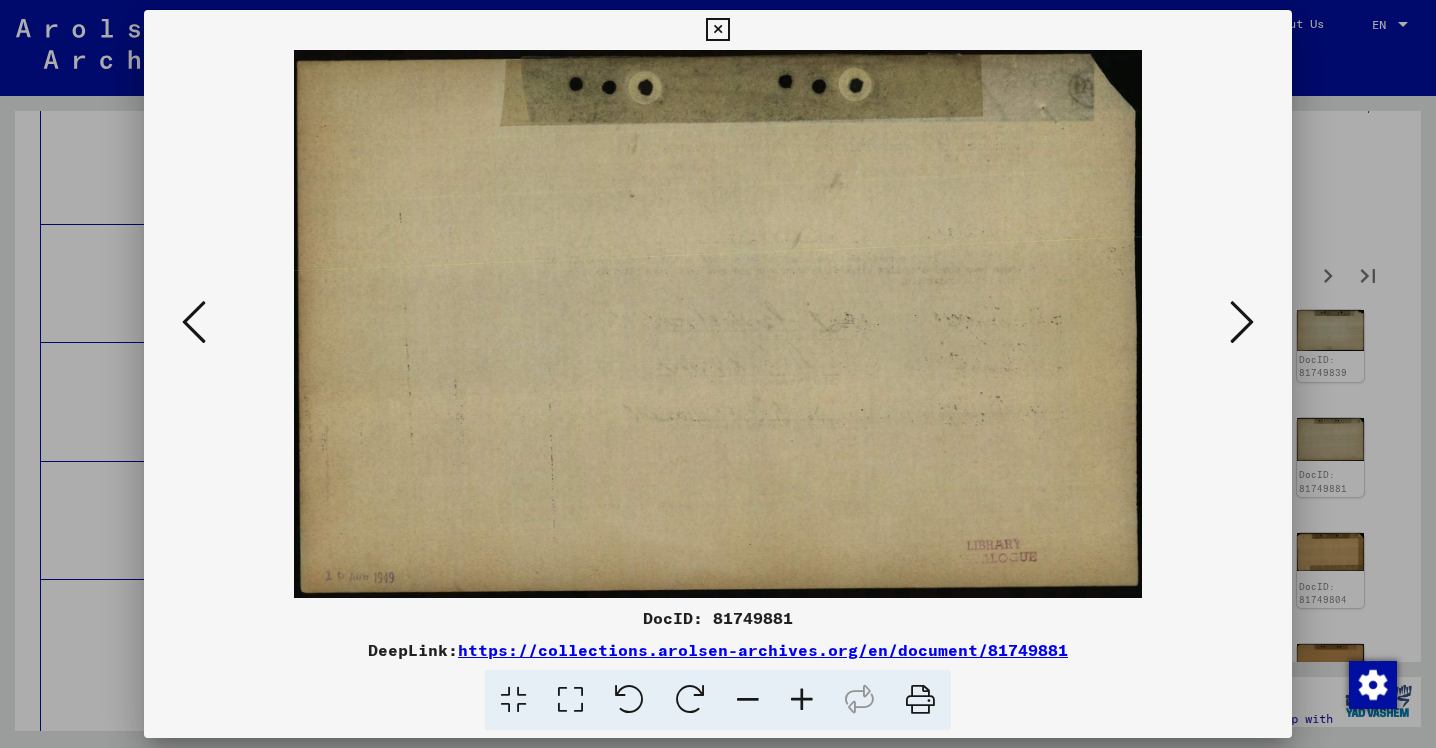click at bounding box center [1242, 323] 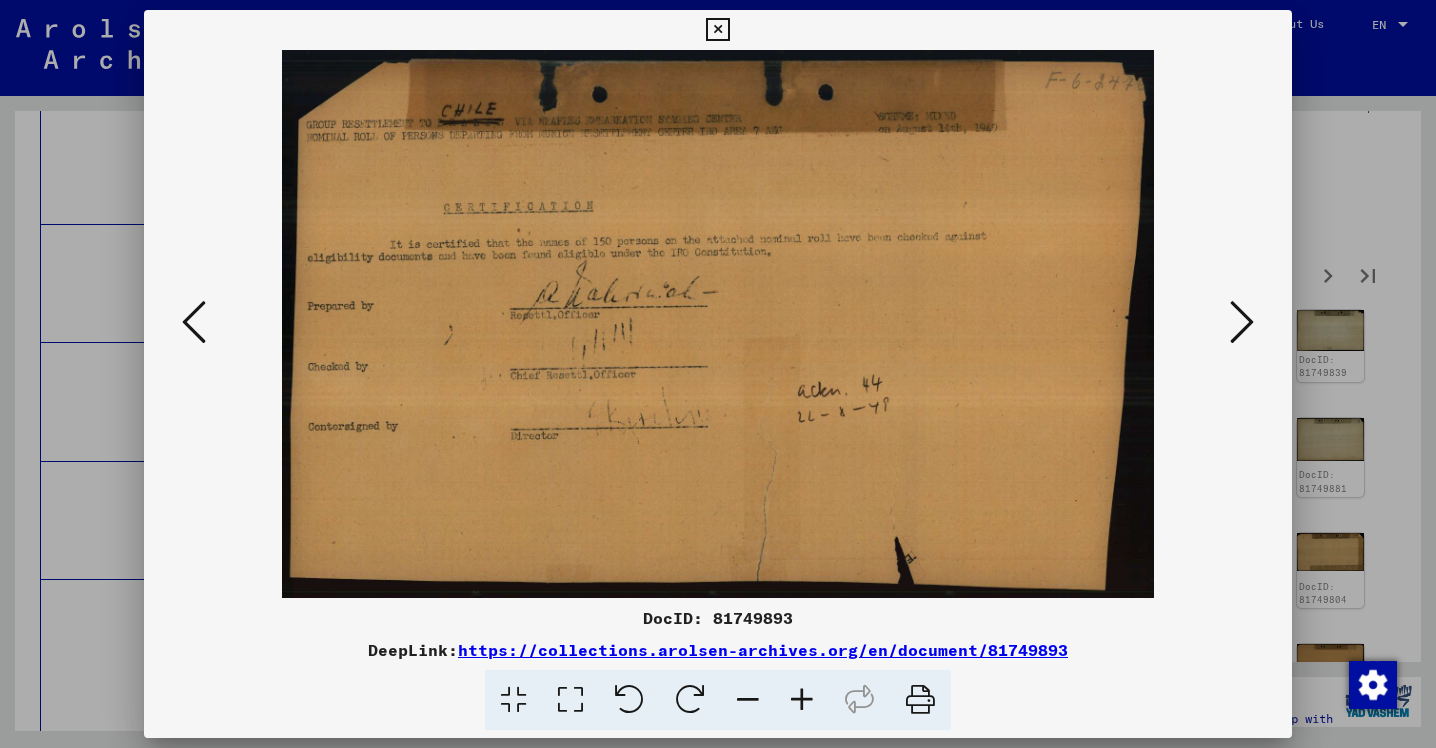 click at bounding box center [1242, 323] 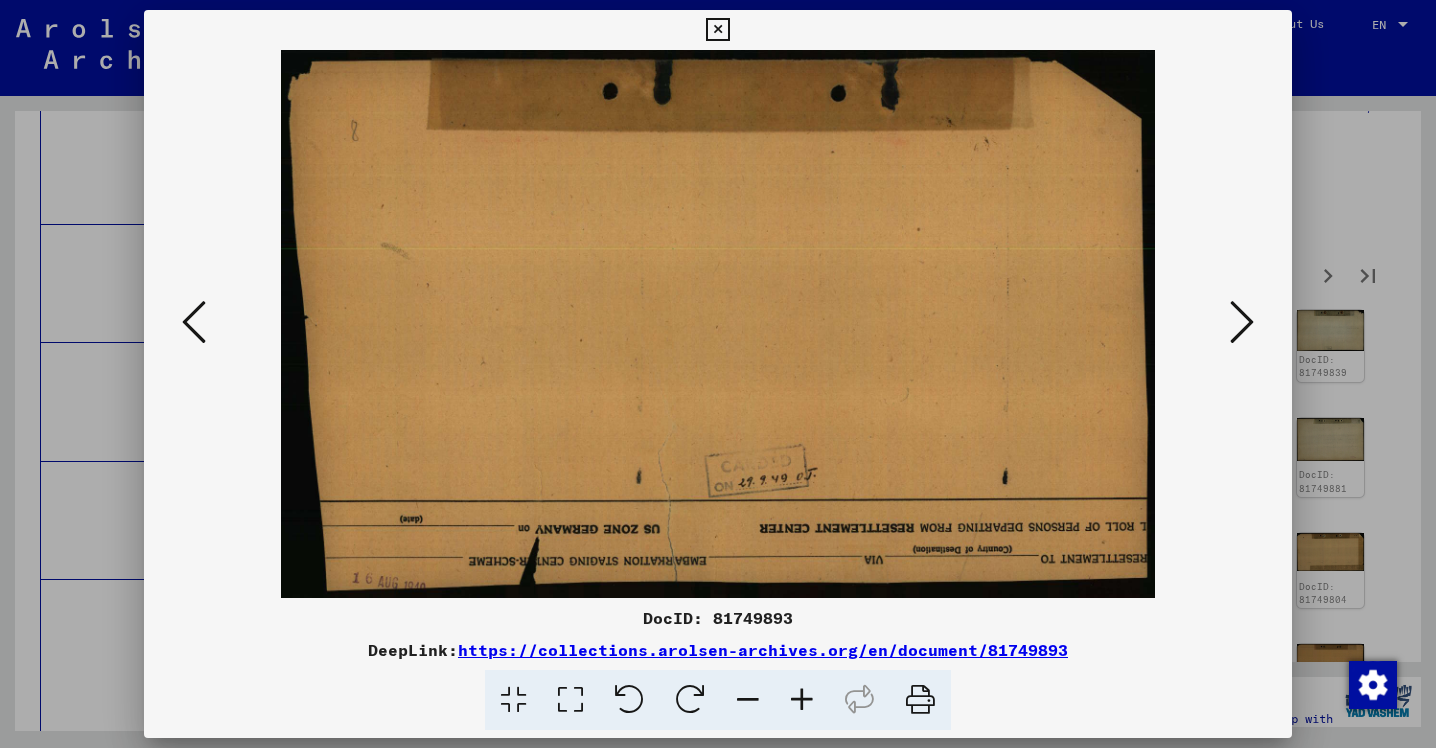 click at bounding box center [1242, 323] 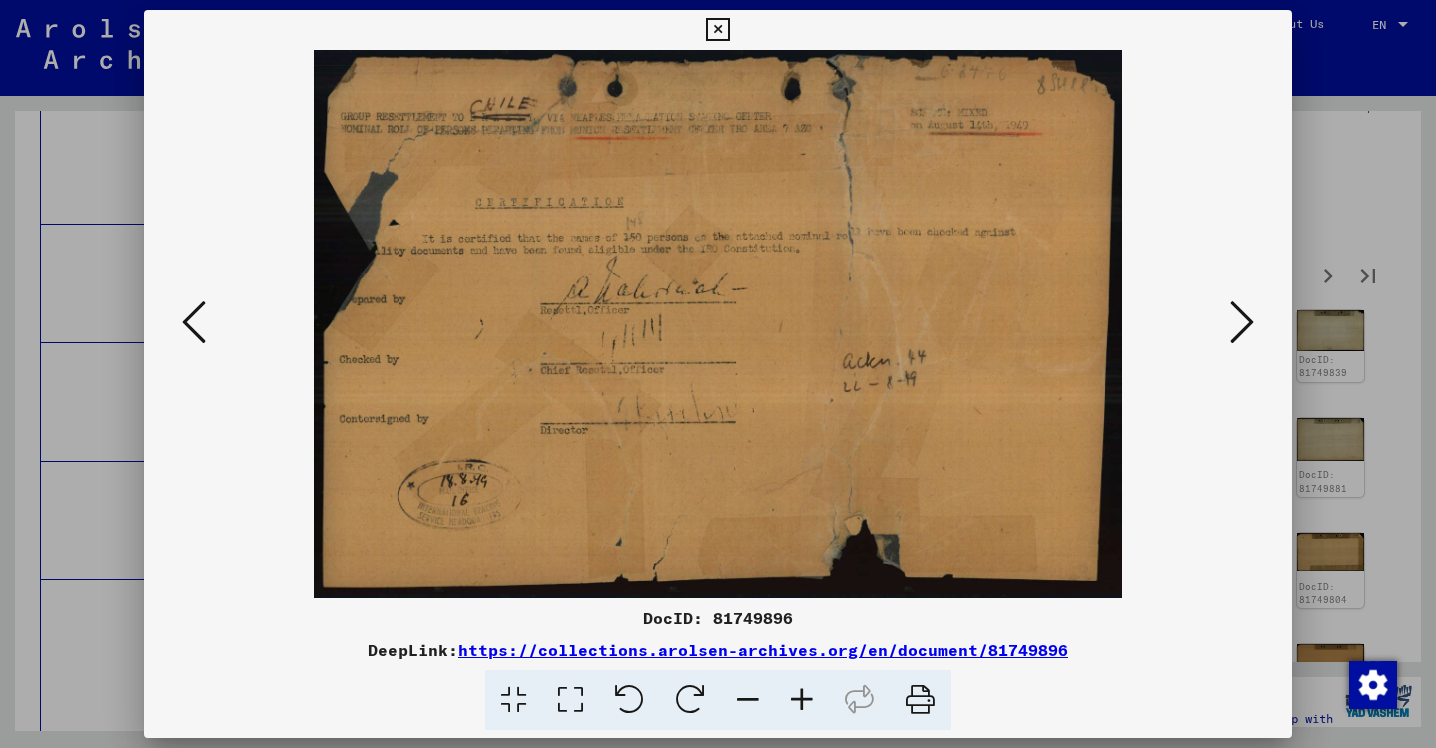 click at bounding box center [1242, 323] 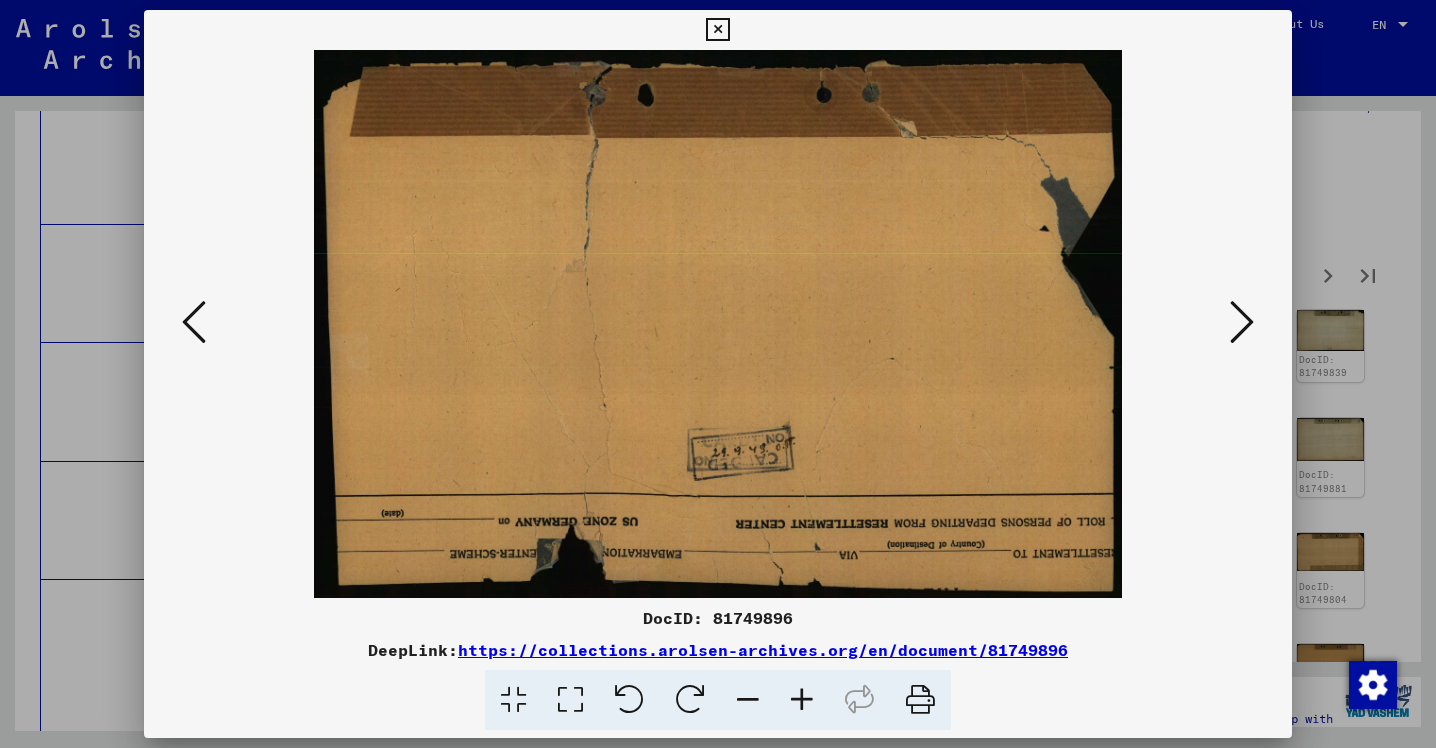 click at bounding box center (1242, 323) 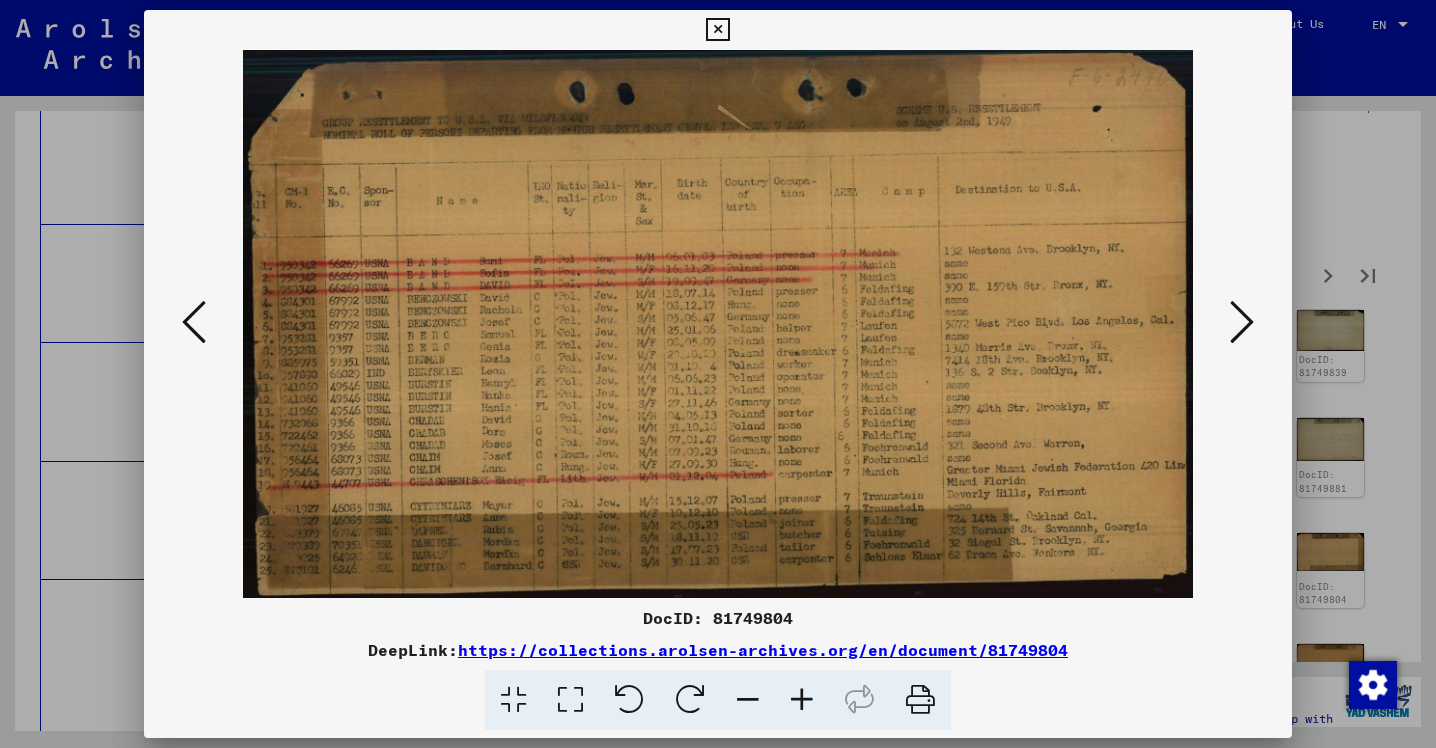 click at bounding box center (1242, 323) 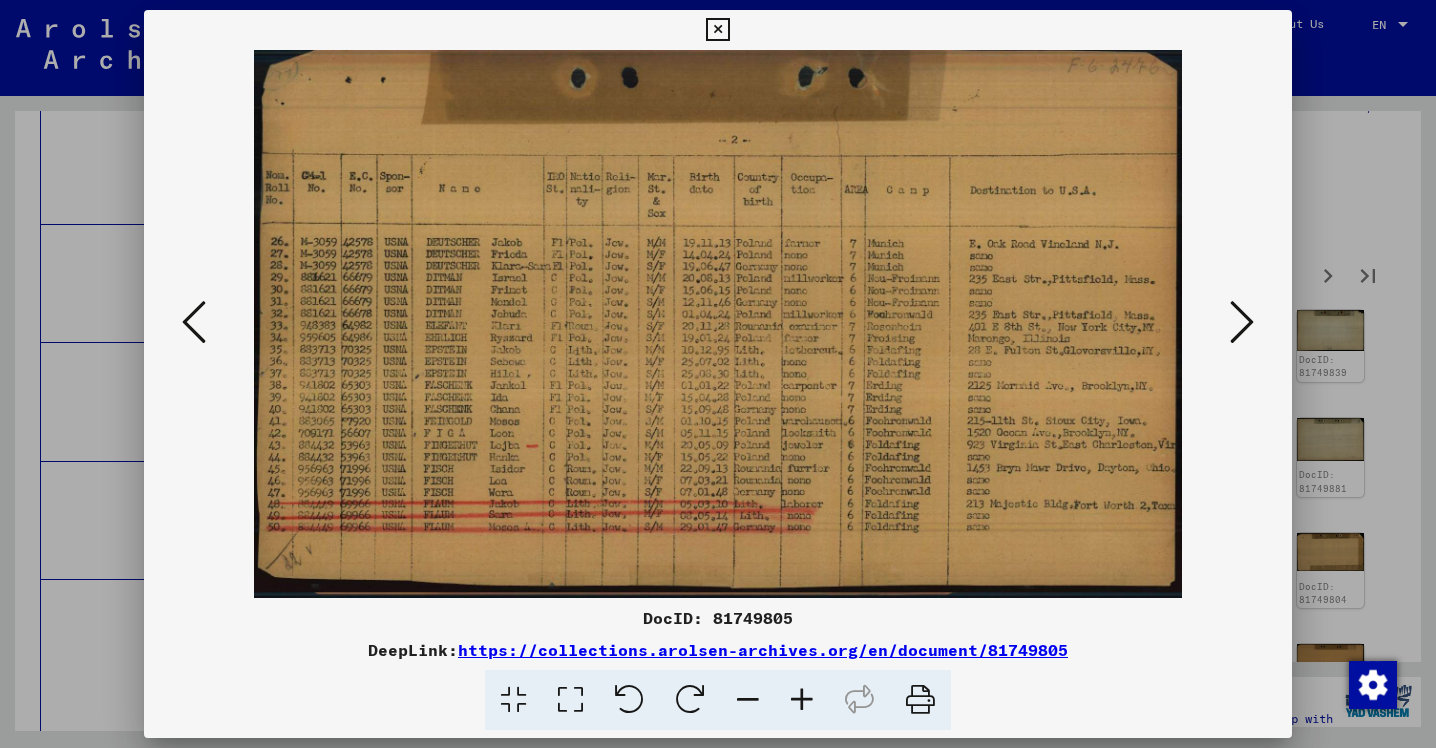 click at bounding box center (1242, 322) 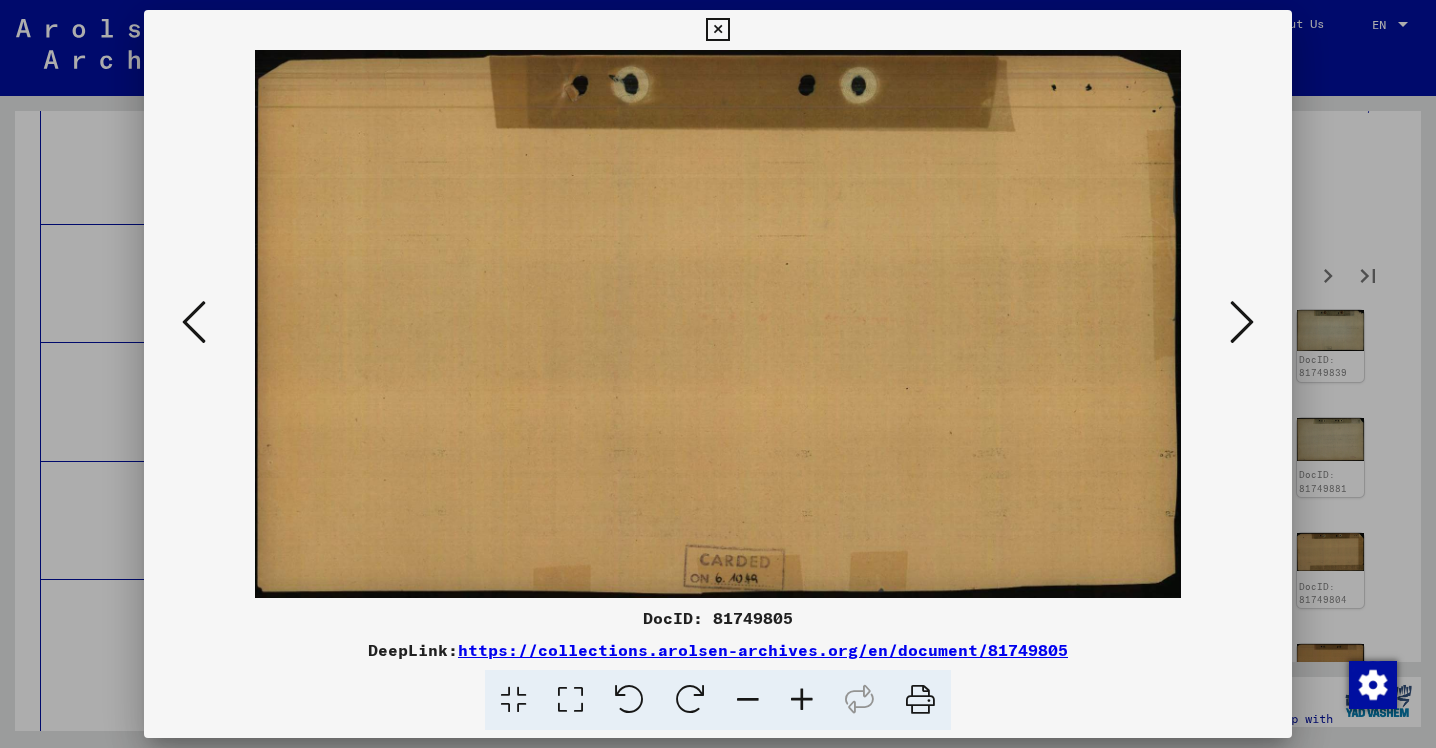 click at bounding box center (1242, 322) 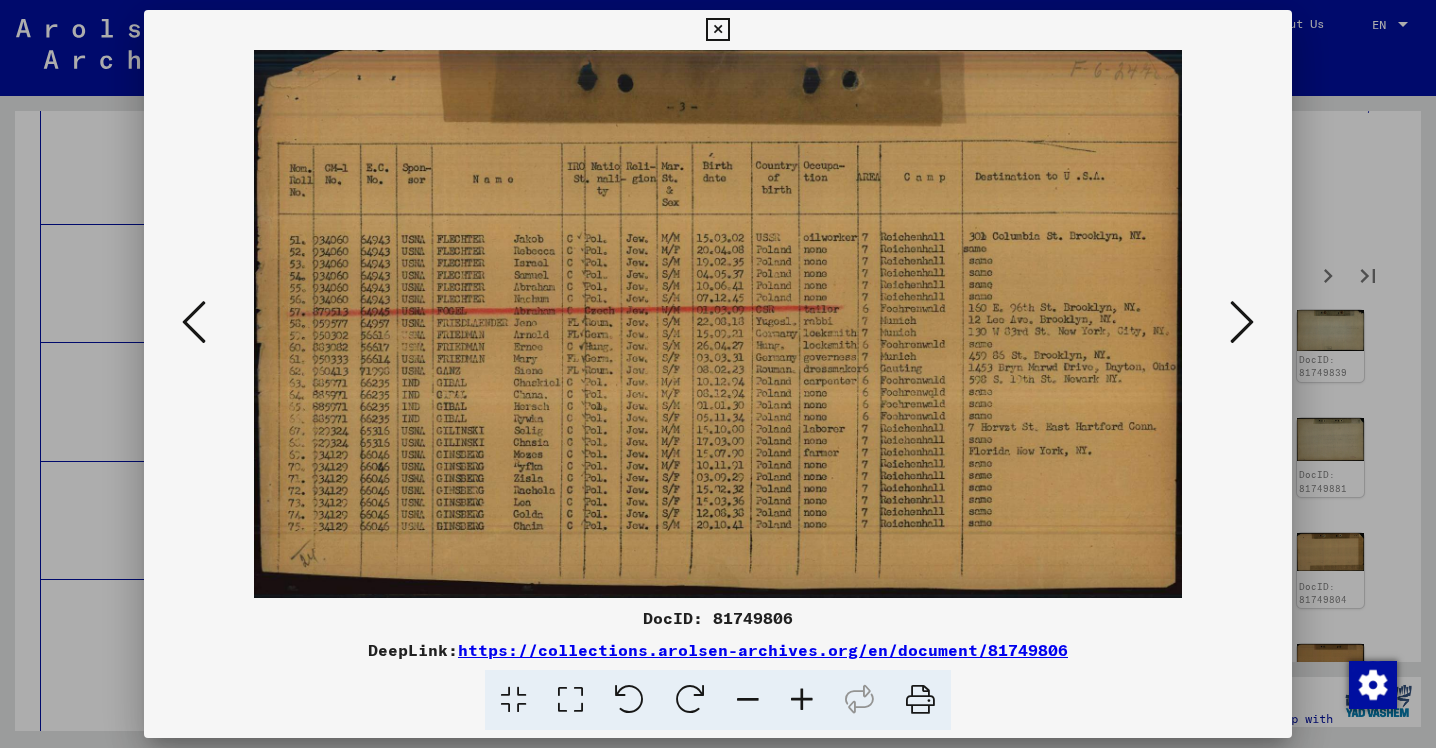 click at bounding box center (1242, 322) 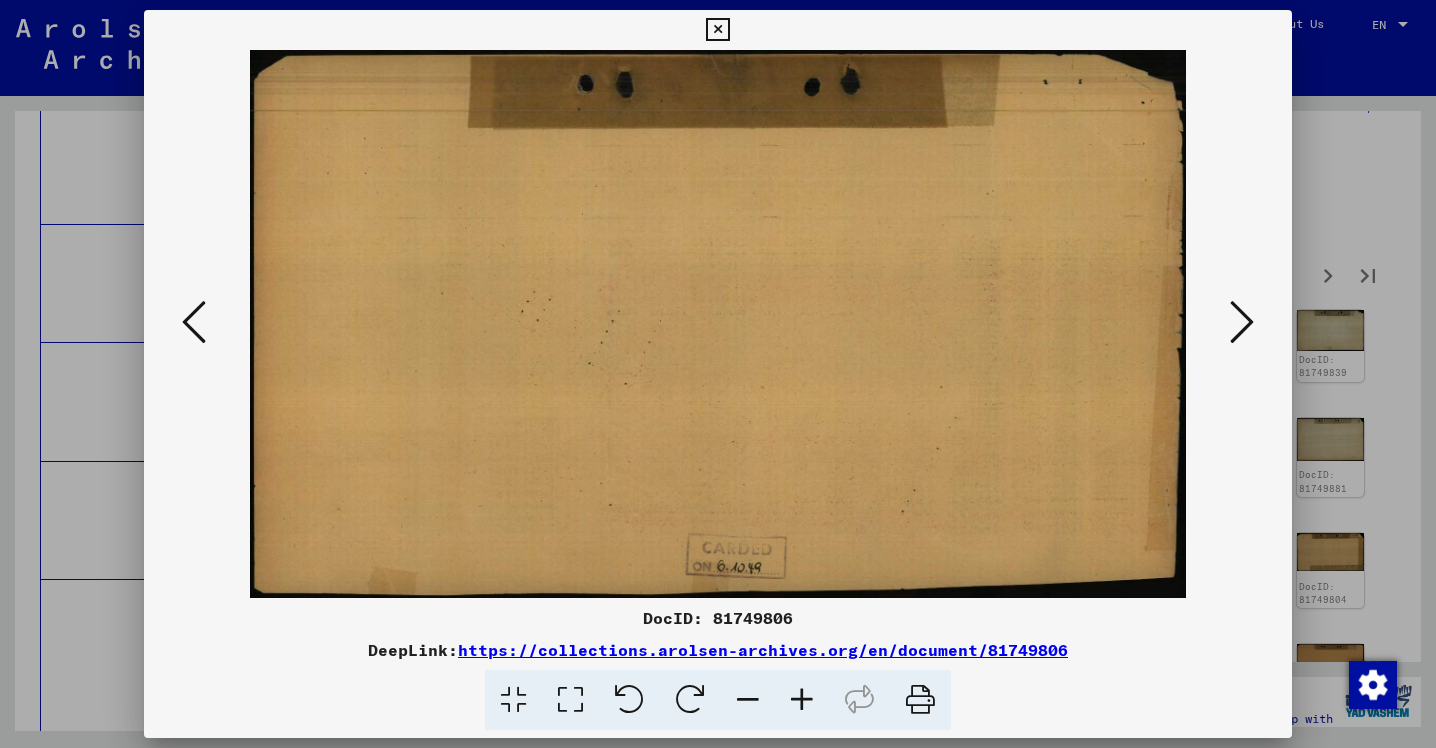 click at bounding box center (1242, 322) 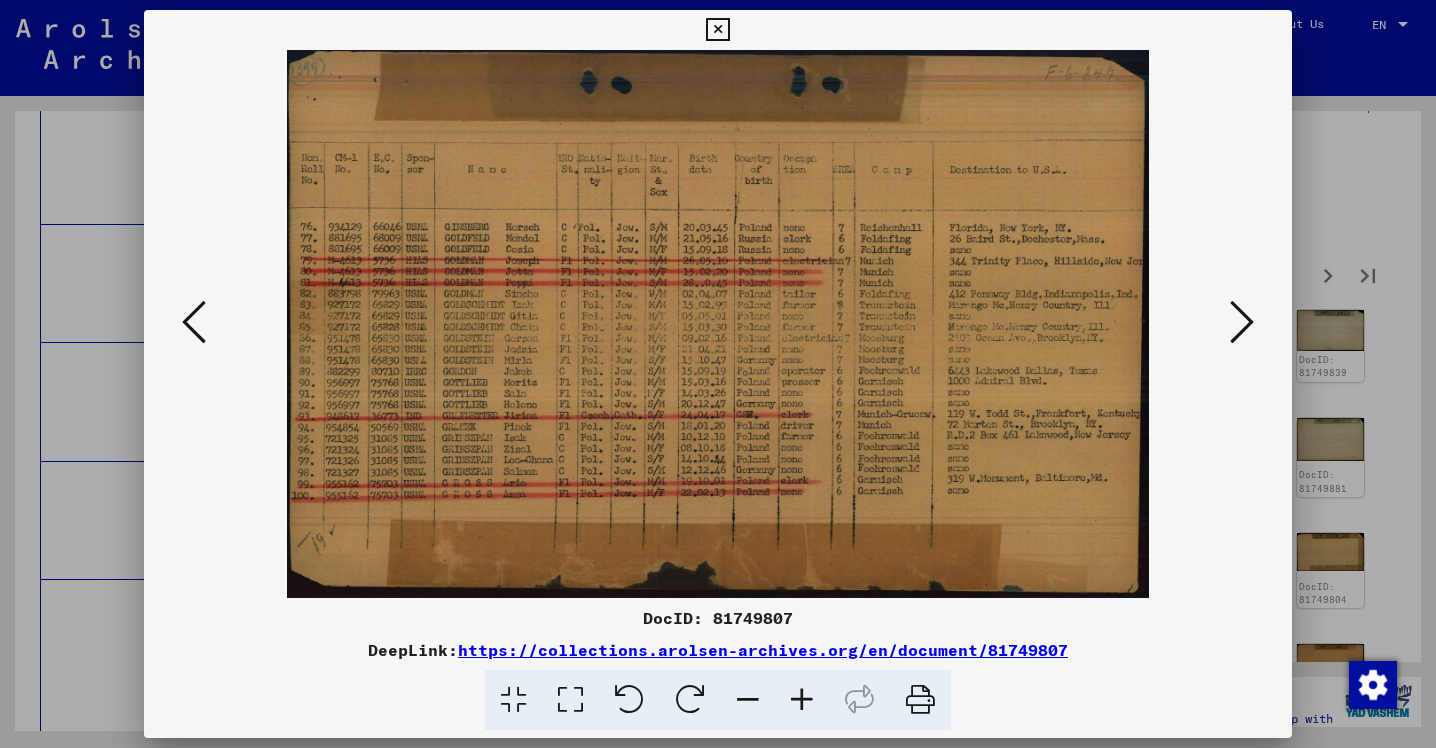 click at bounding box center (1242, 322) 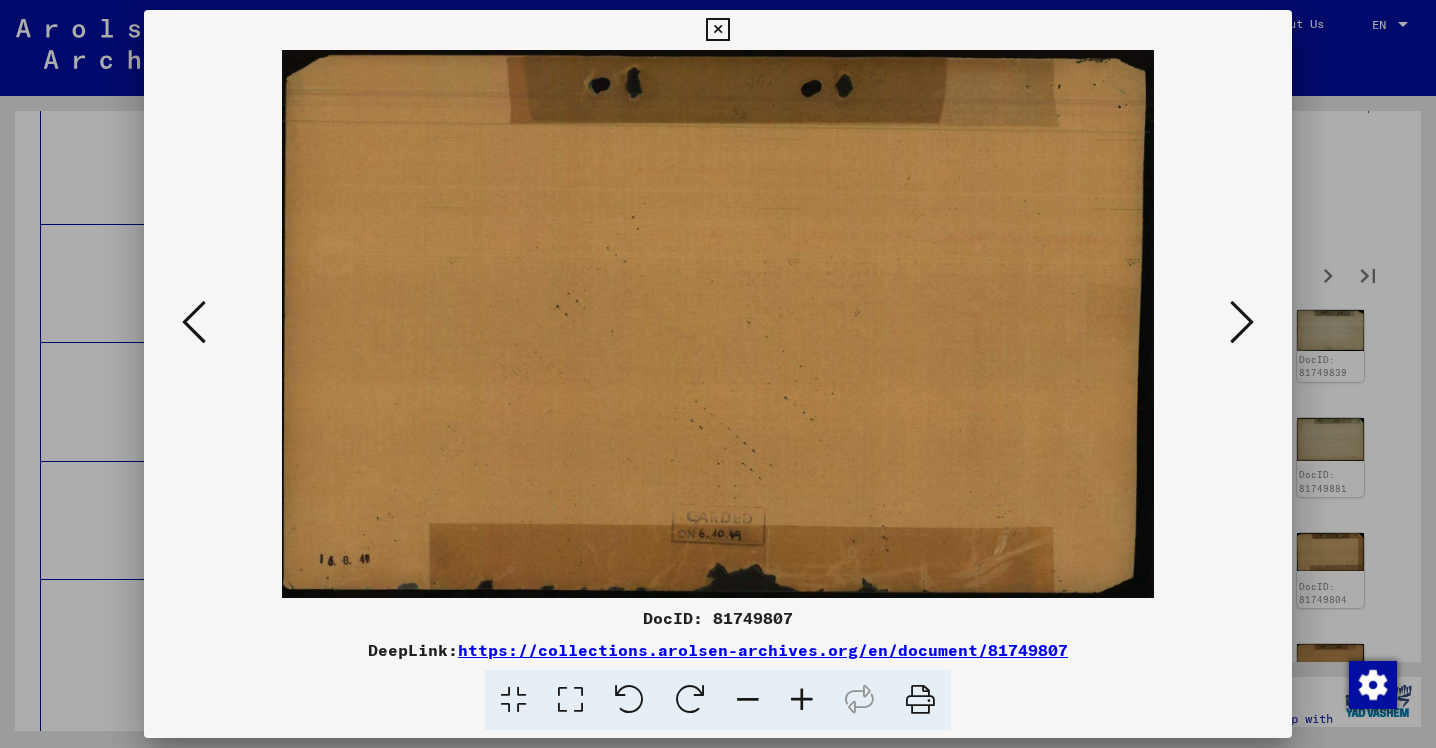 click at bounding box center [1242, 322] 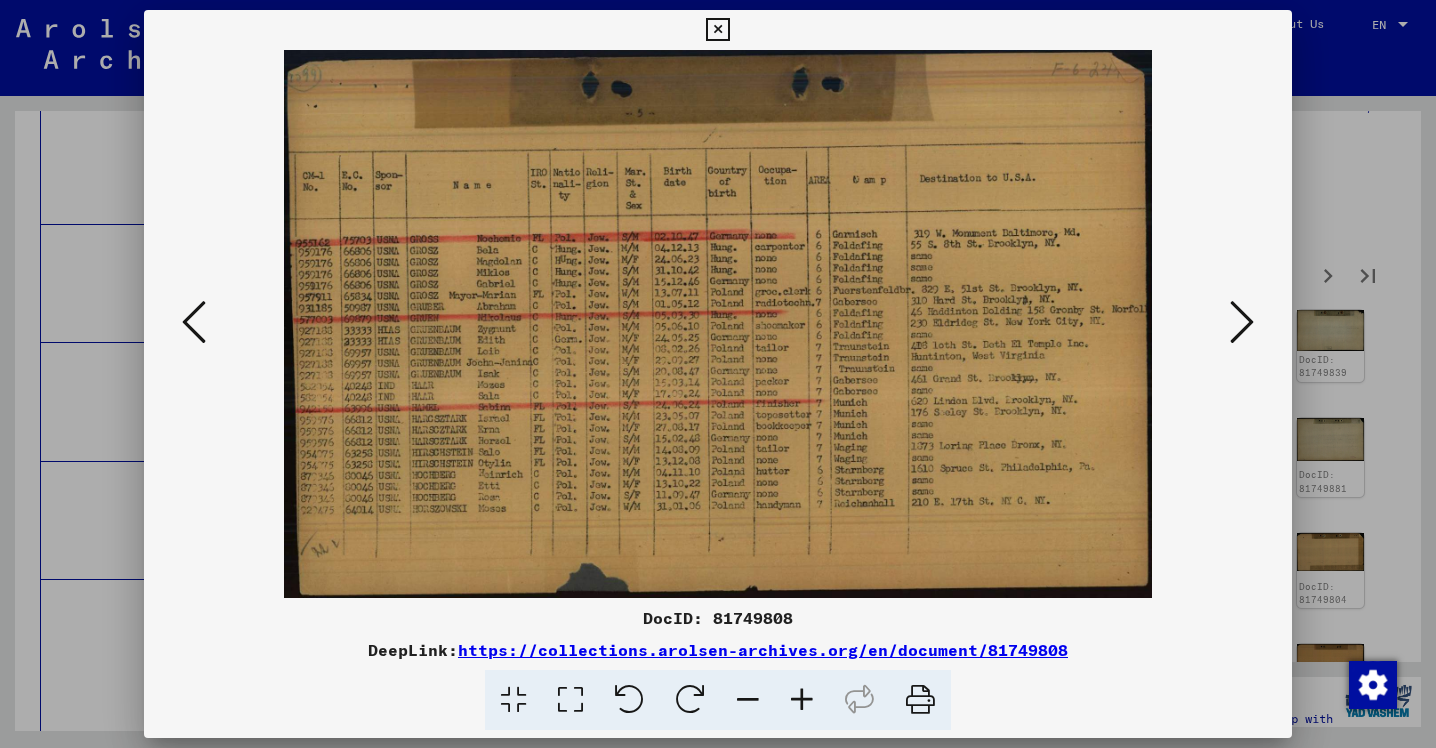 click at bounding box center (1242, 322) 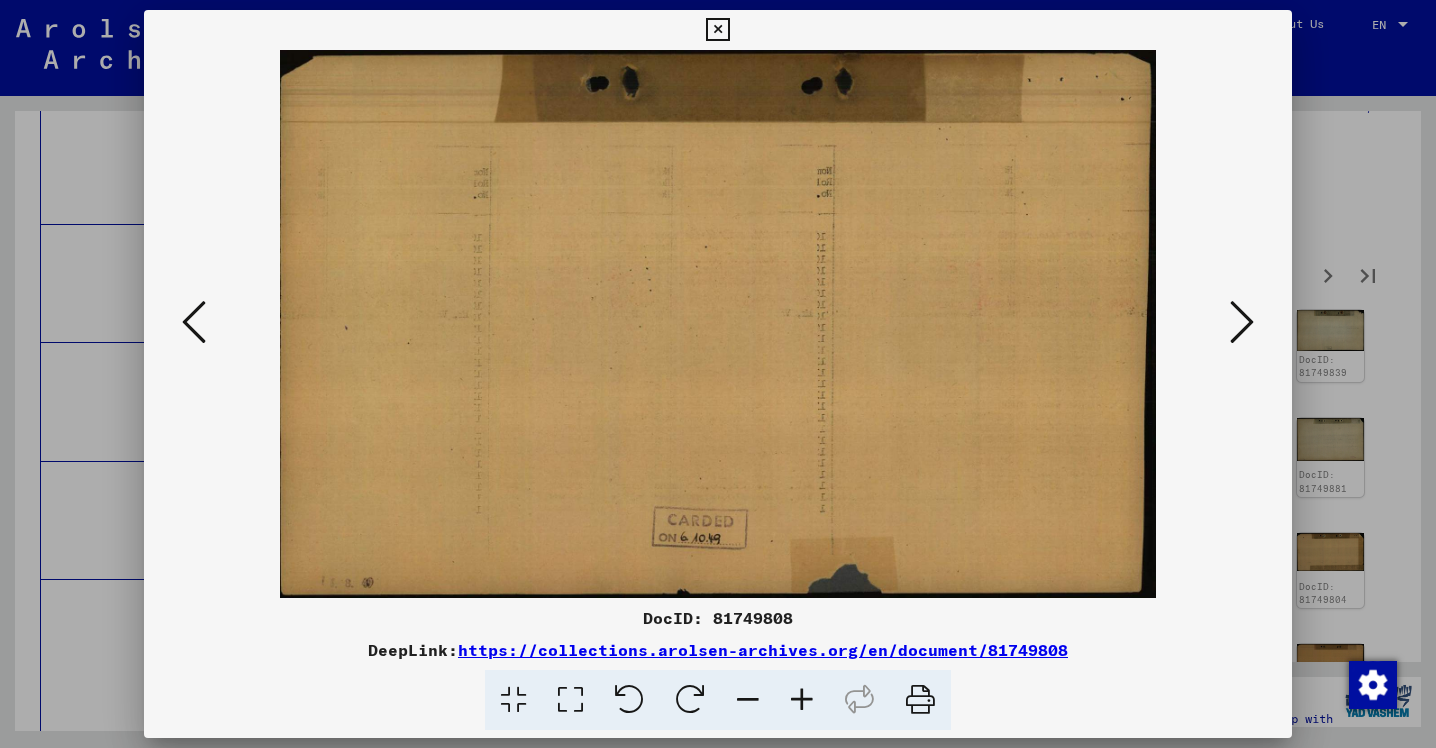 click at bounding box center (1242, 322) 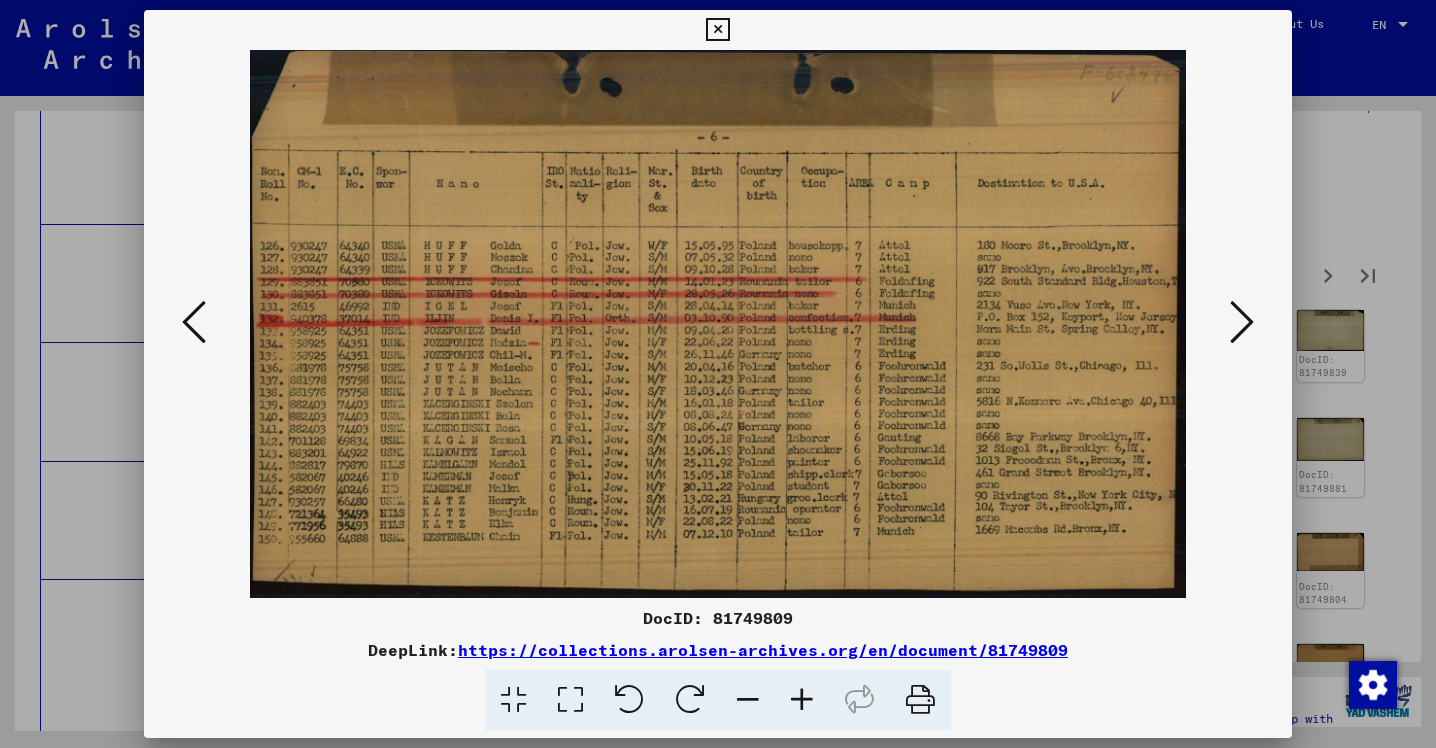 click at bounding box center [1242, 322] 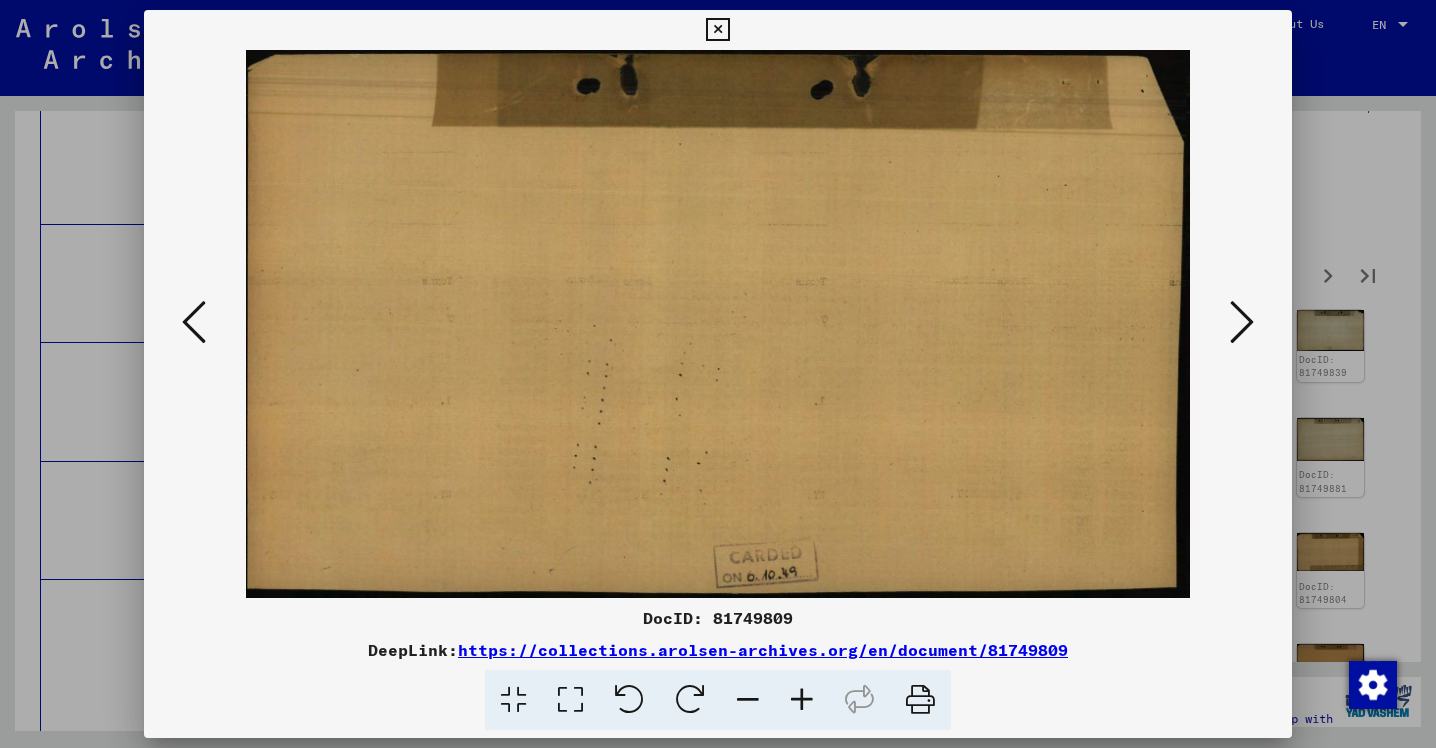 click at bounding box center [1242, 322] 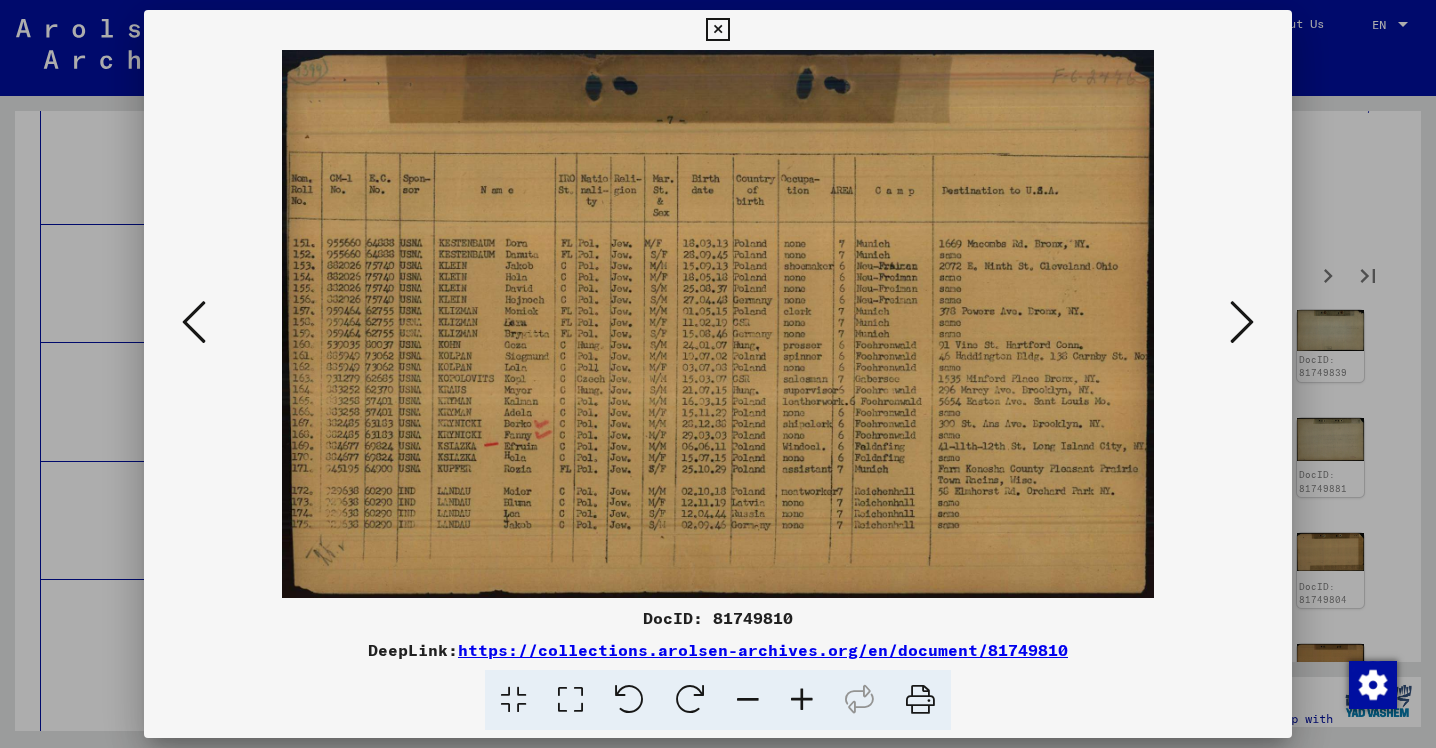 click at bounding box center (1242, 322) 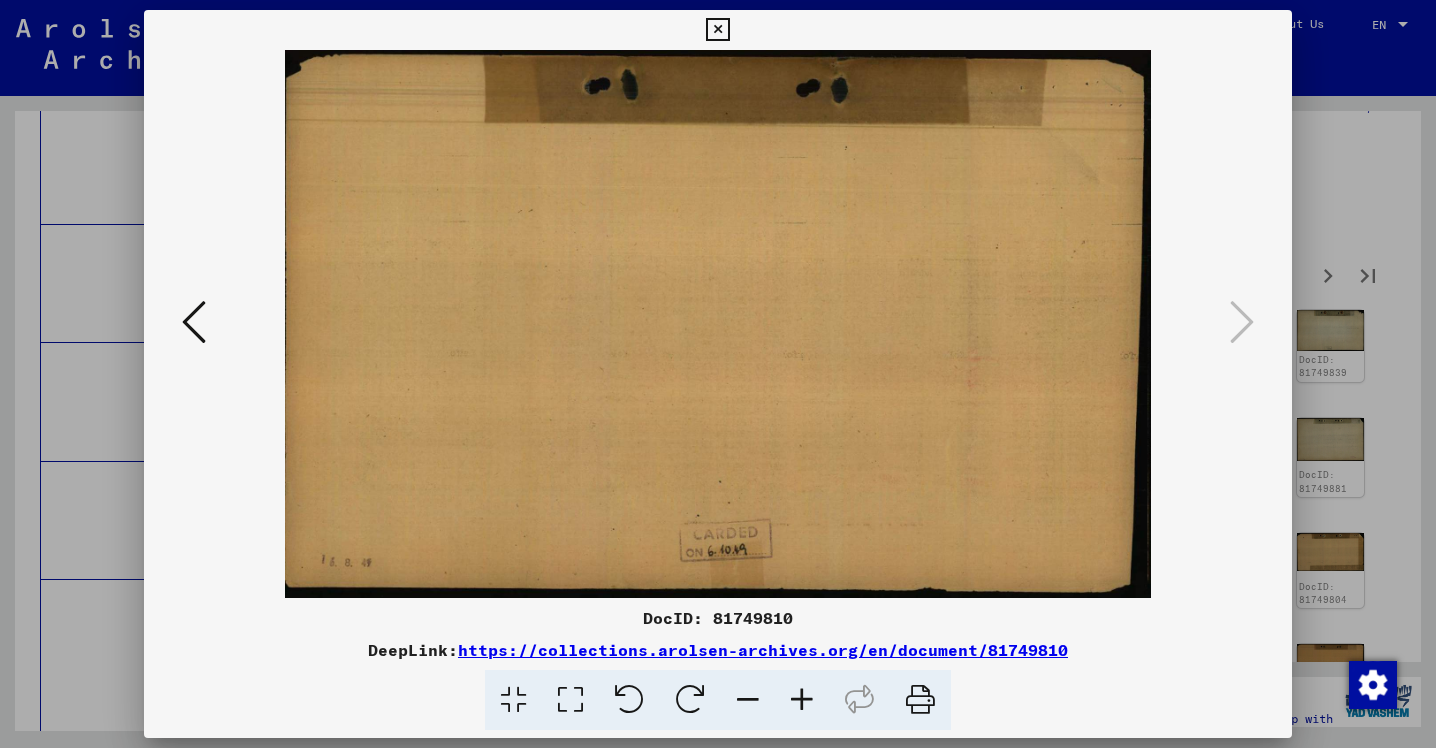 click at bounding box center (717, 30) 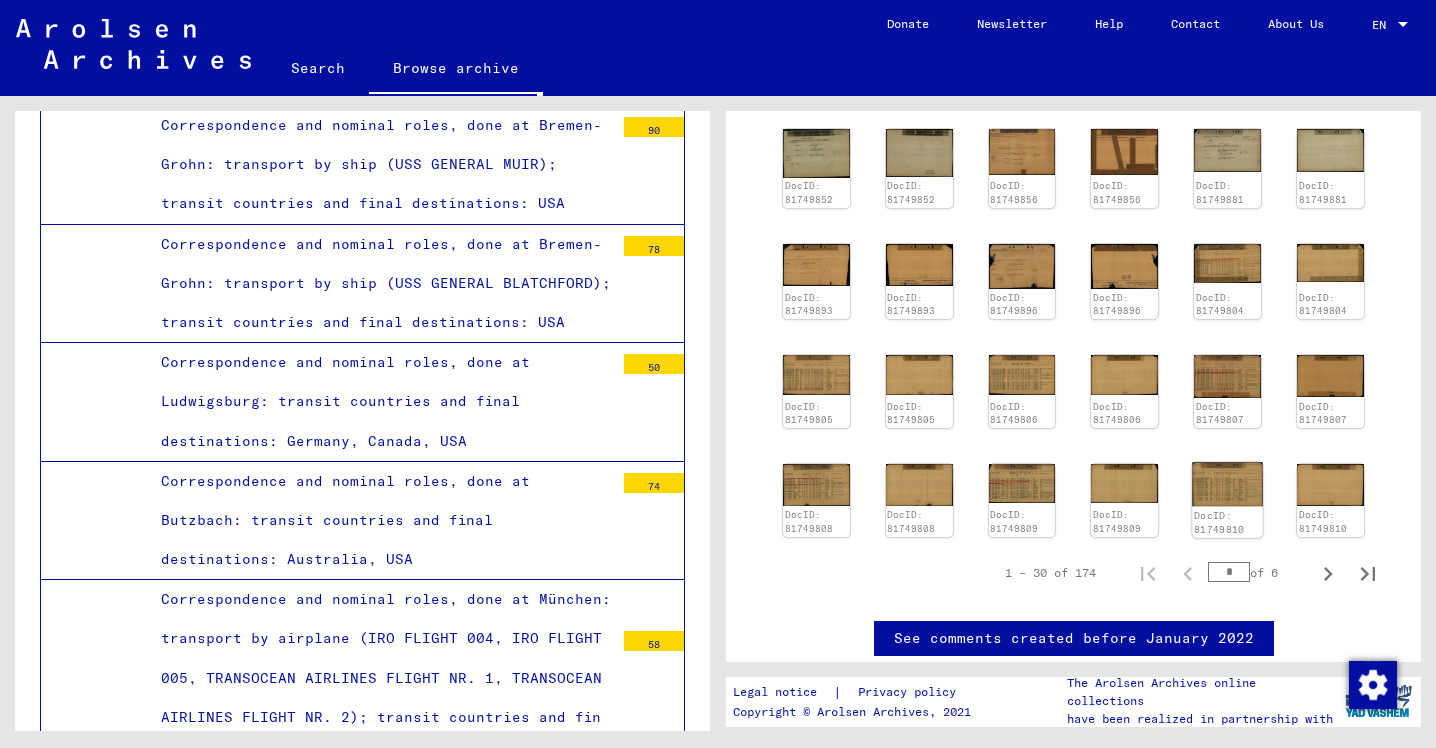 scroll, scrollTop: 769, scrollLeft: 0, axis: vertical 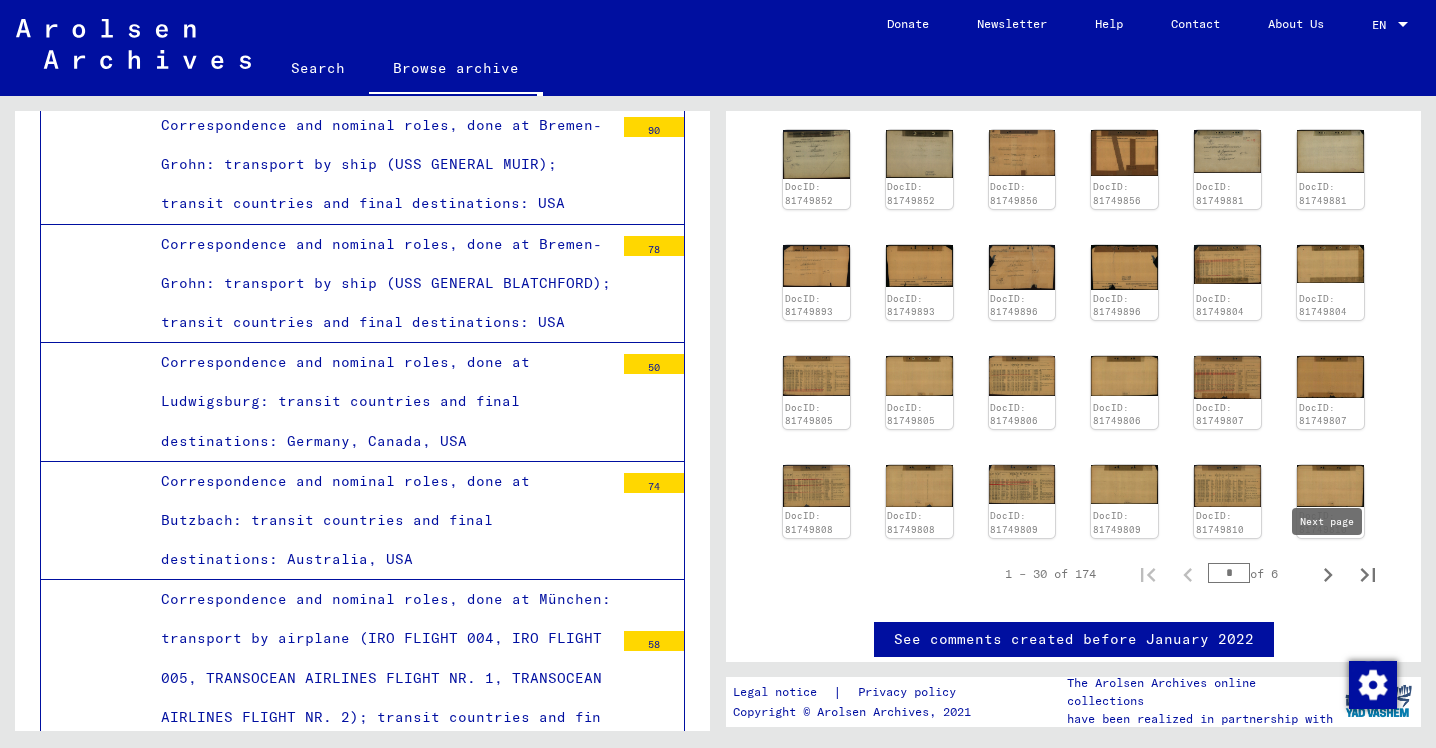 click 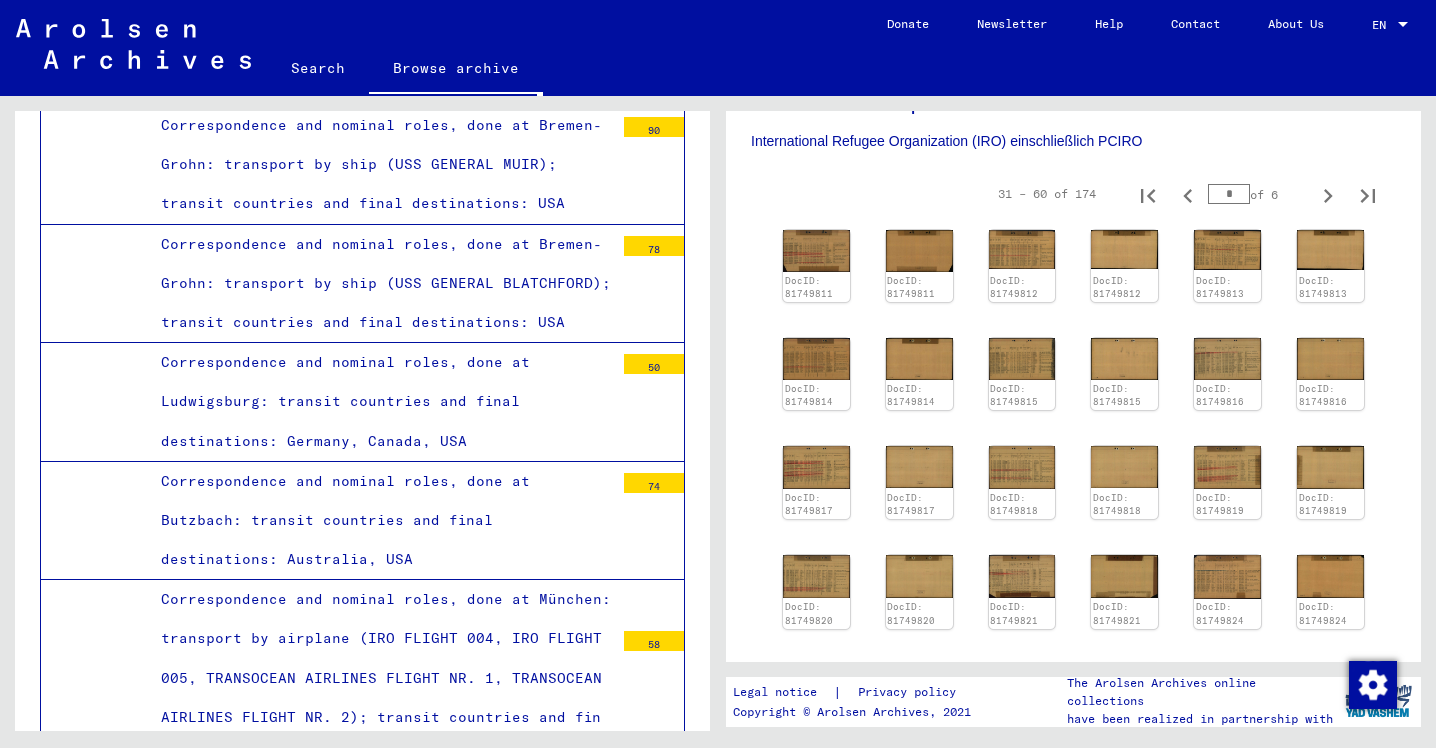 scroll, scrollTop: 489, scrollLeft: 0, axis: vertical 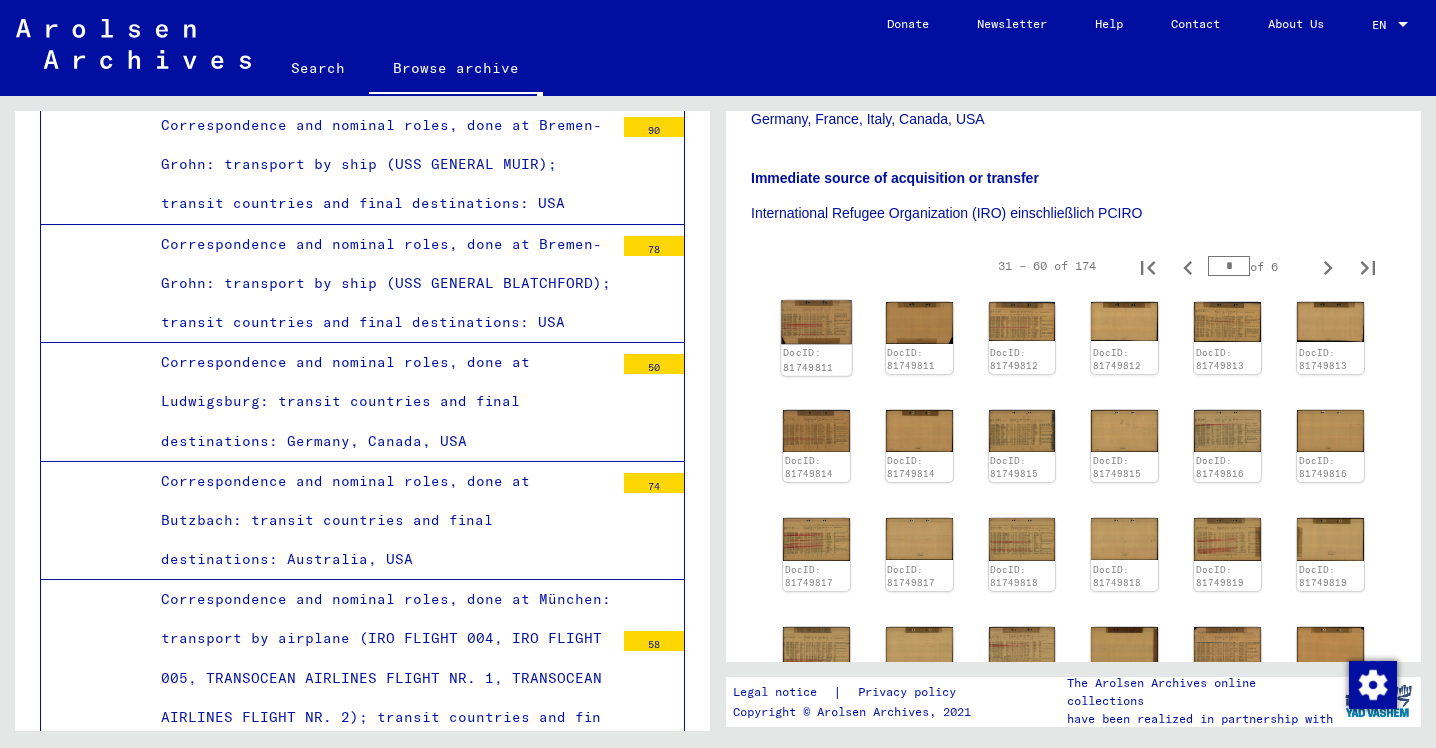 click 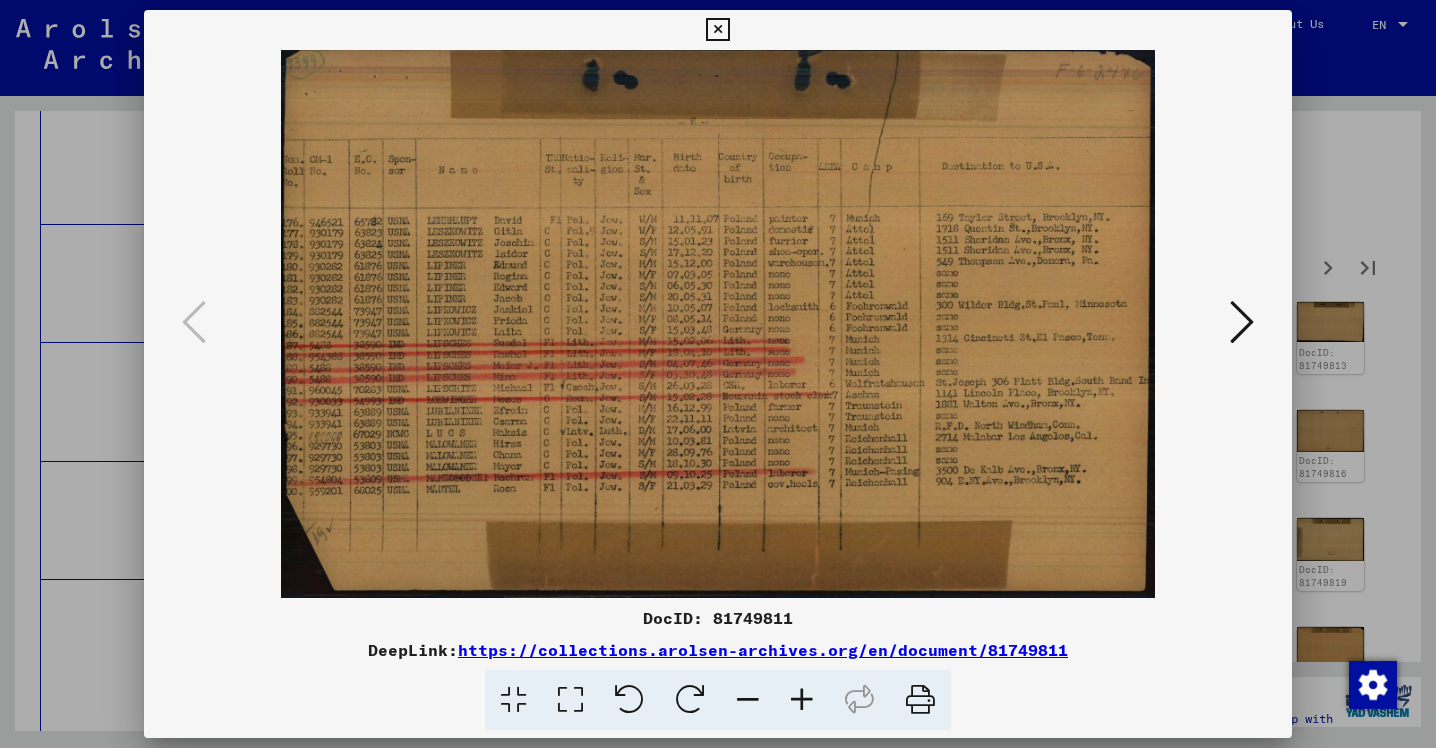 click at bounding box center (1242, 322) 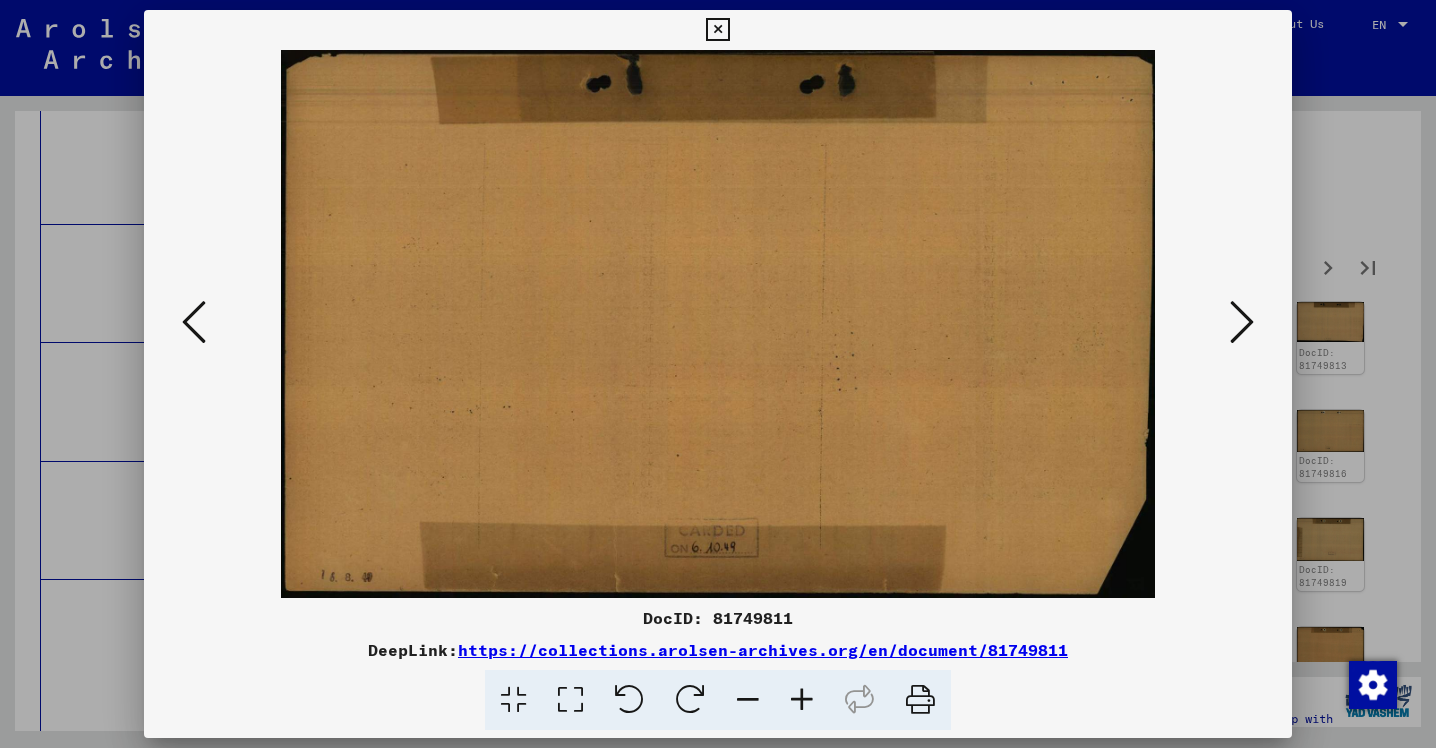 click at bounding box center [1242, 322] 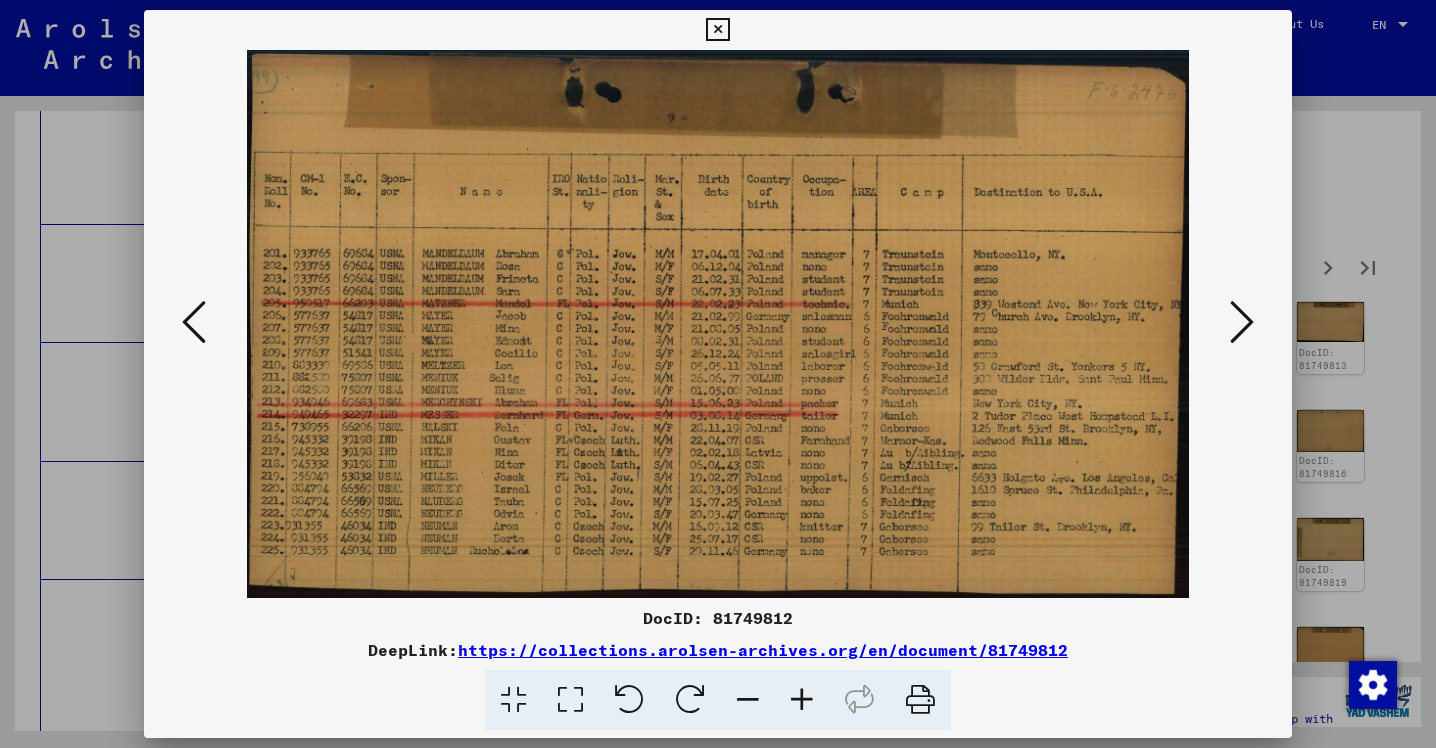 click at bounding box center (1242, 322) 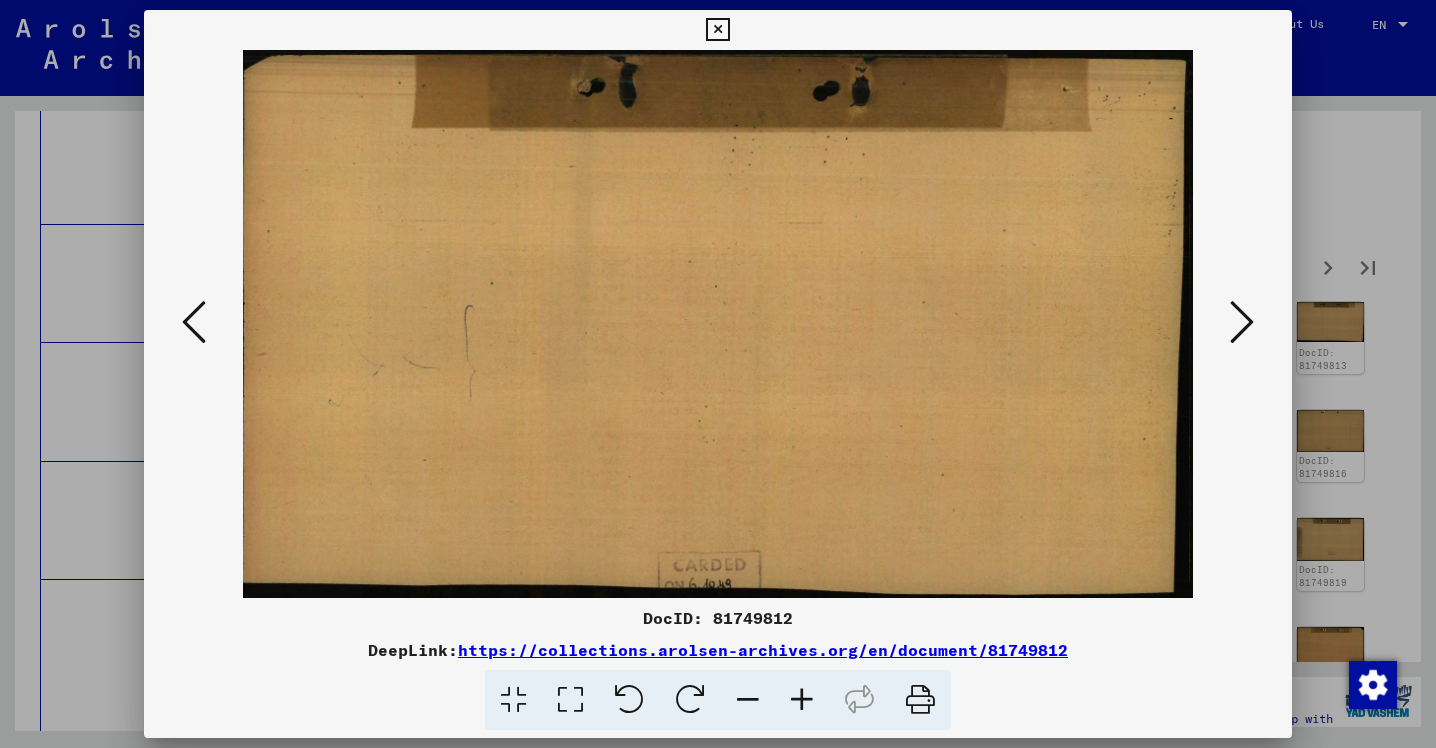 click at bounding box center (1242, 322) 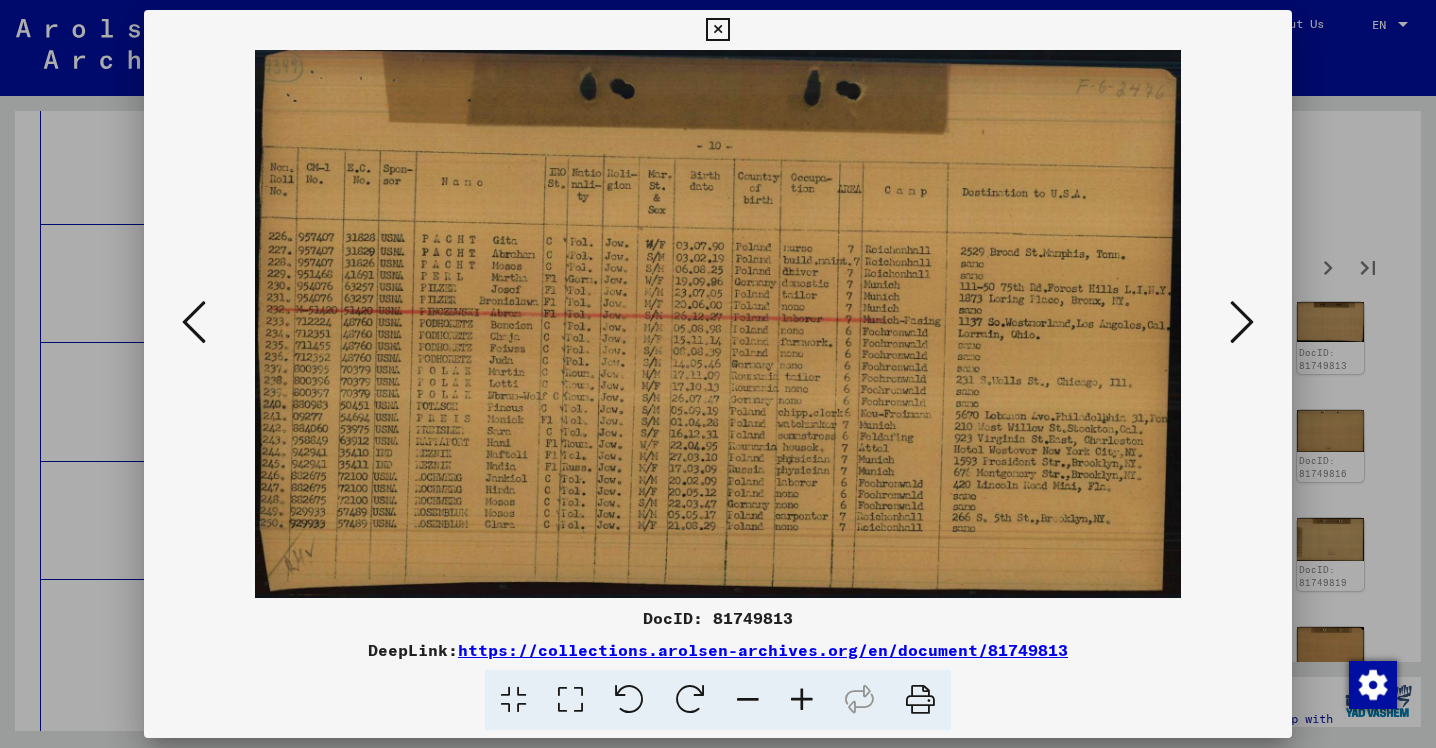 click at bounding box center [1242, 322] 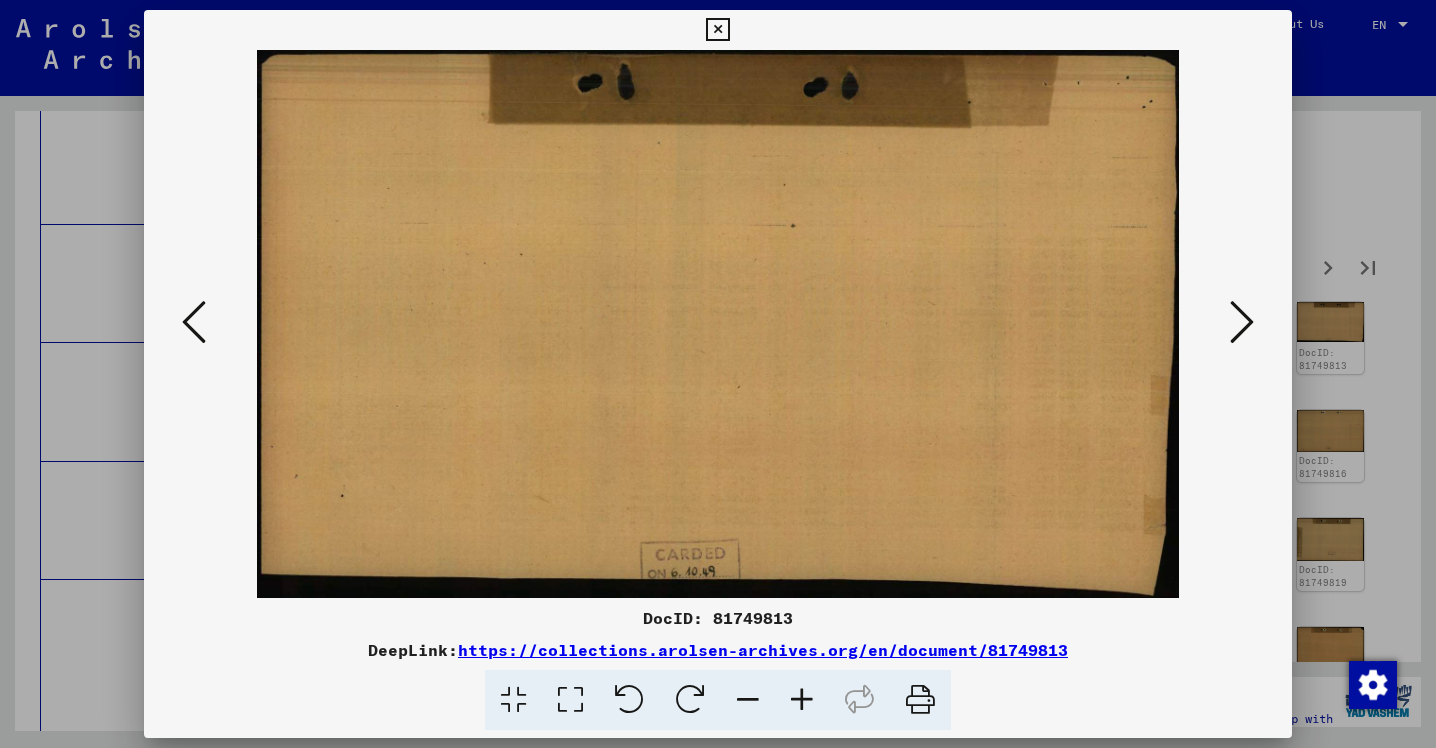 click at bounding box center [1242, 322] 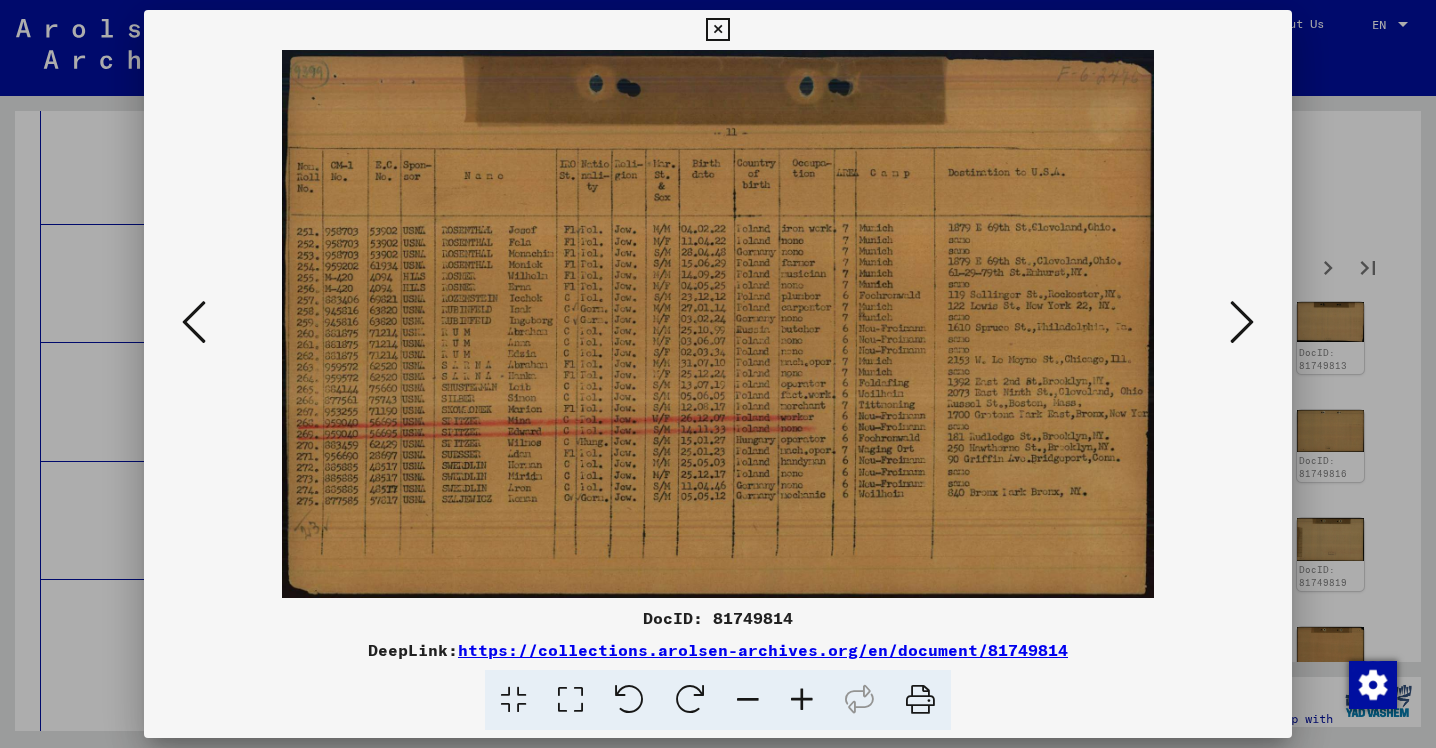 click at bounding box center [1242, 322] 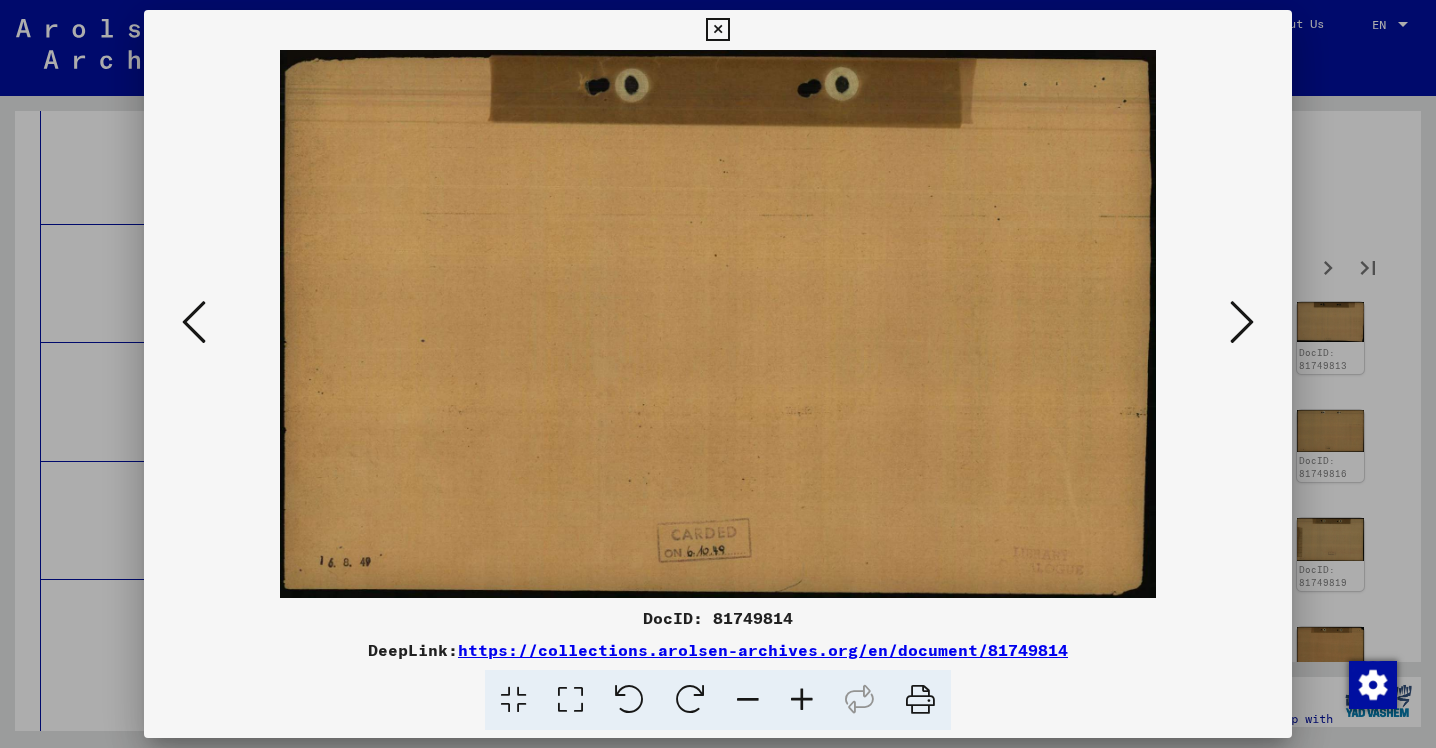 click at bounding box center (1242, 322) 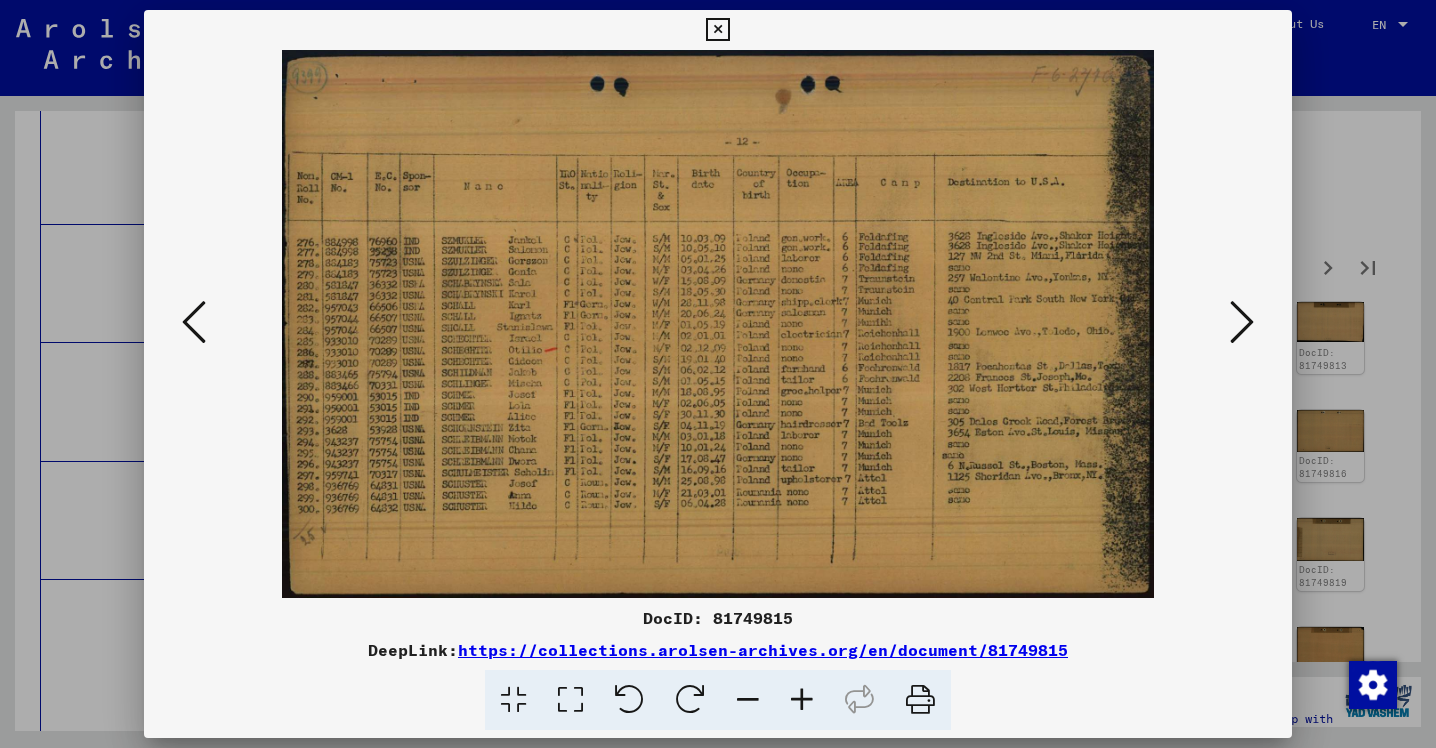 click at bounding box center [1242, 322] 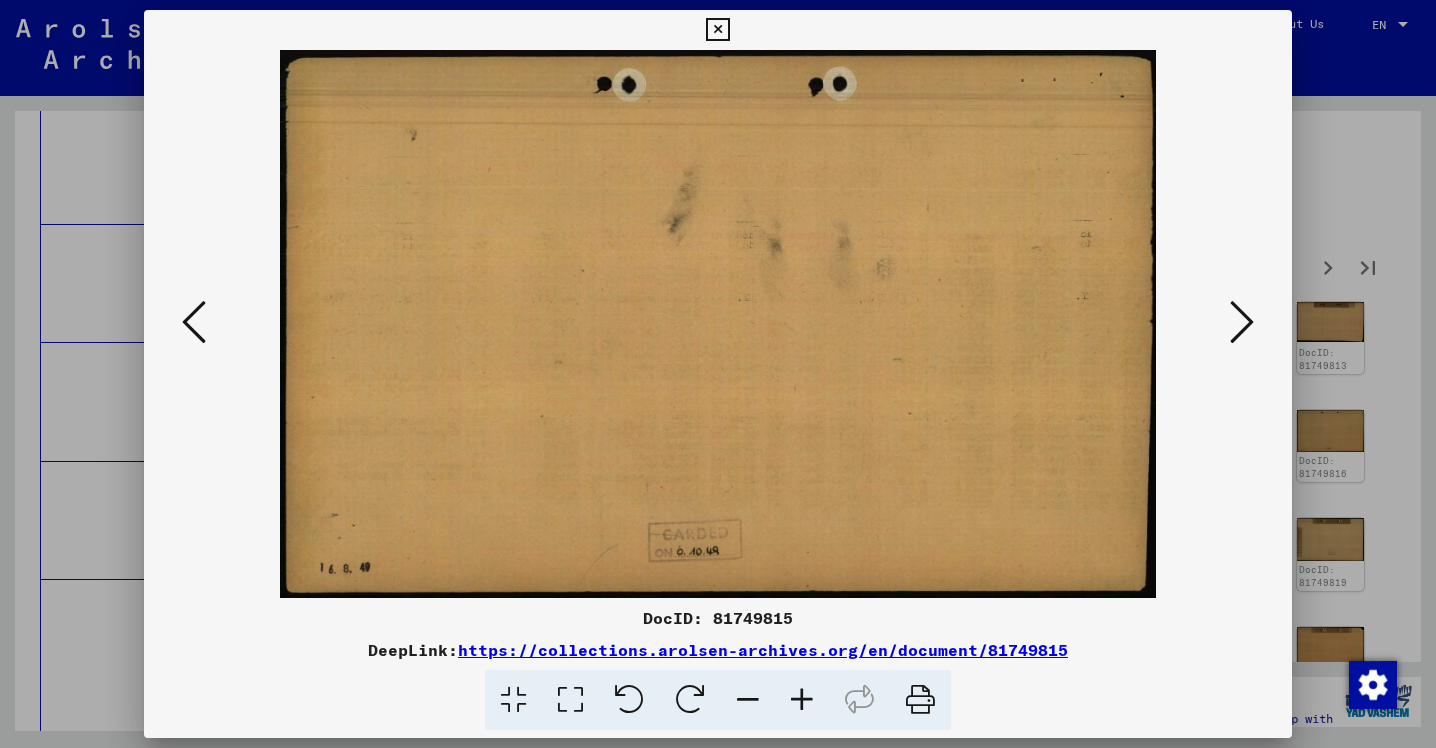 click at bounding box center [1242, 322] 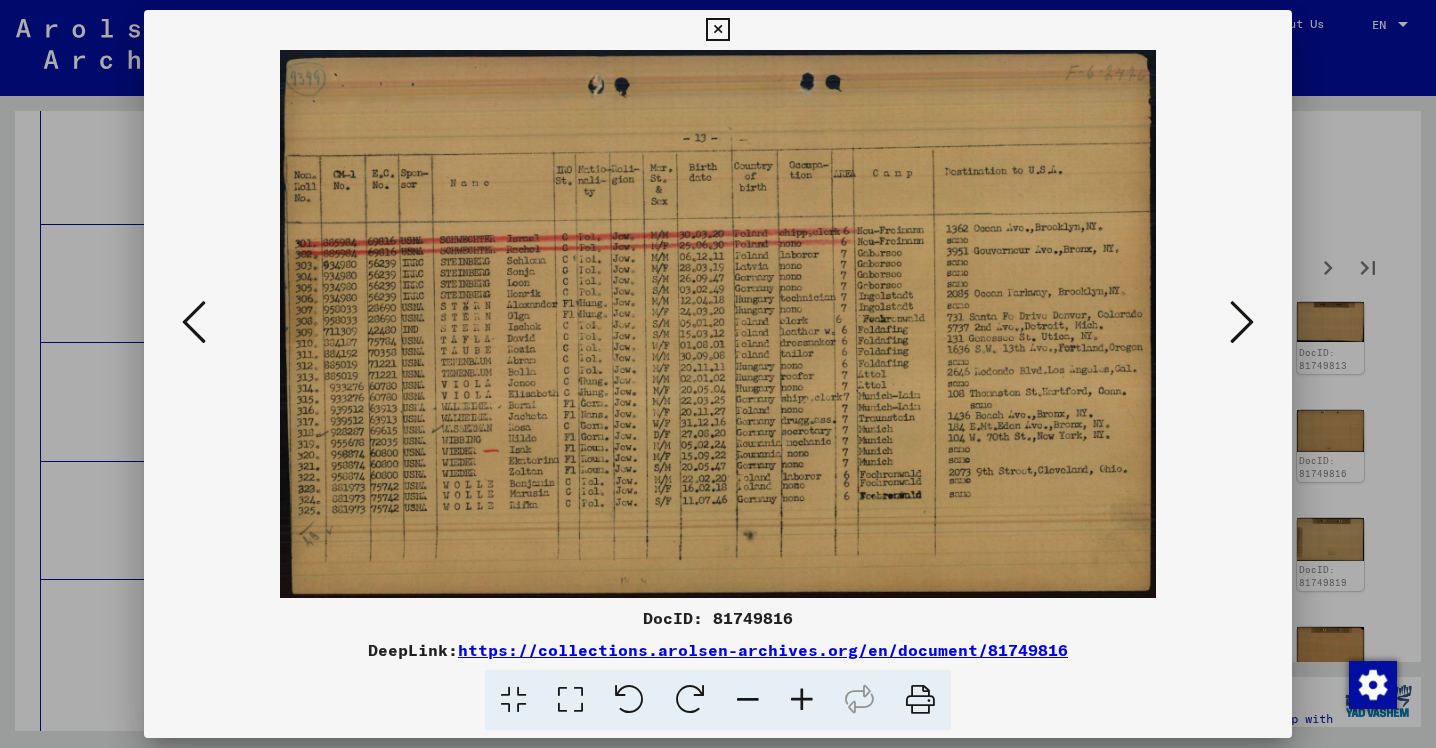 click at bounding box center (1242, 322) 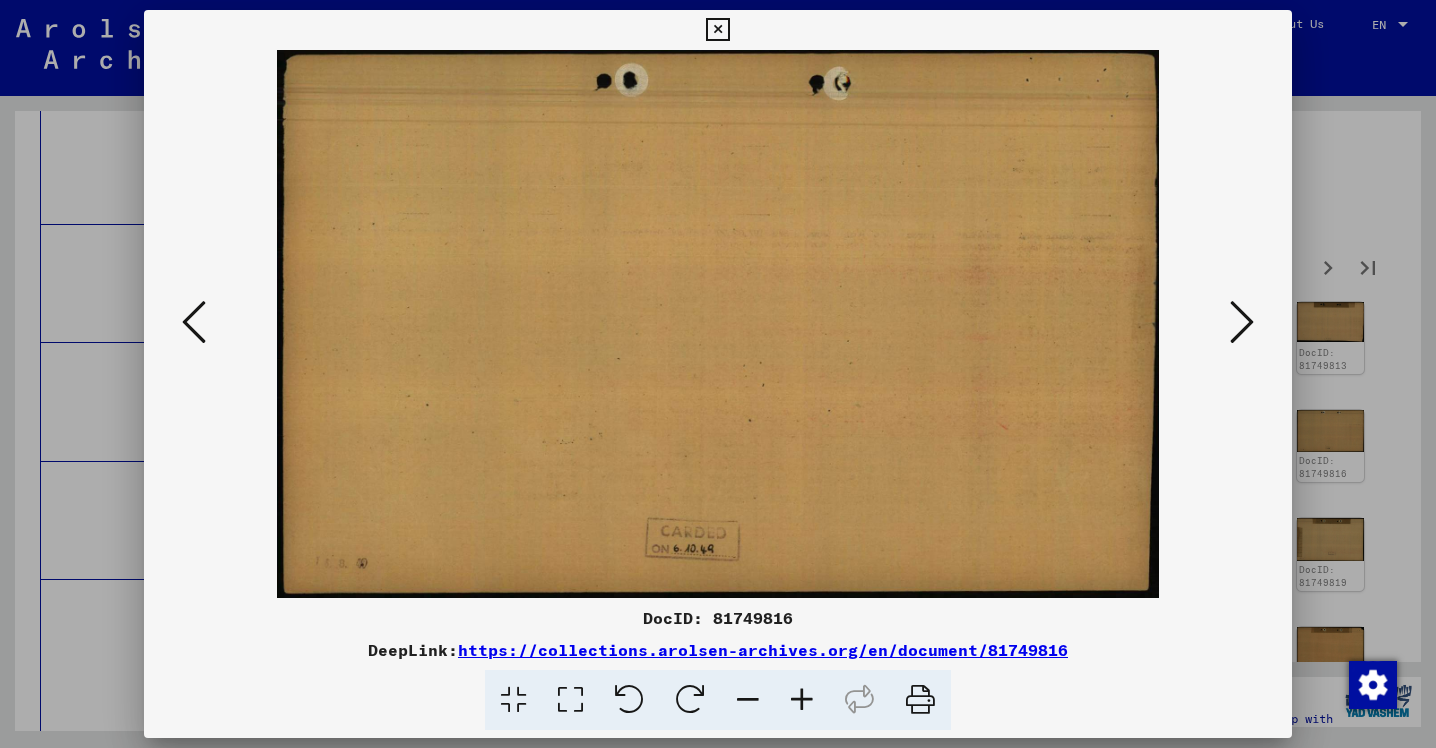 click at bounding box center [1242, 322] 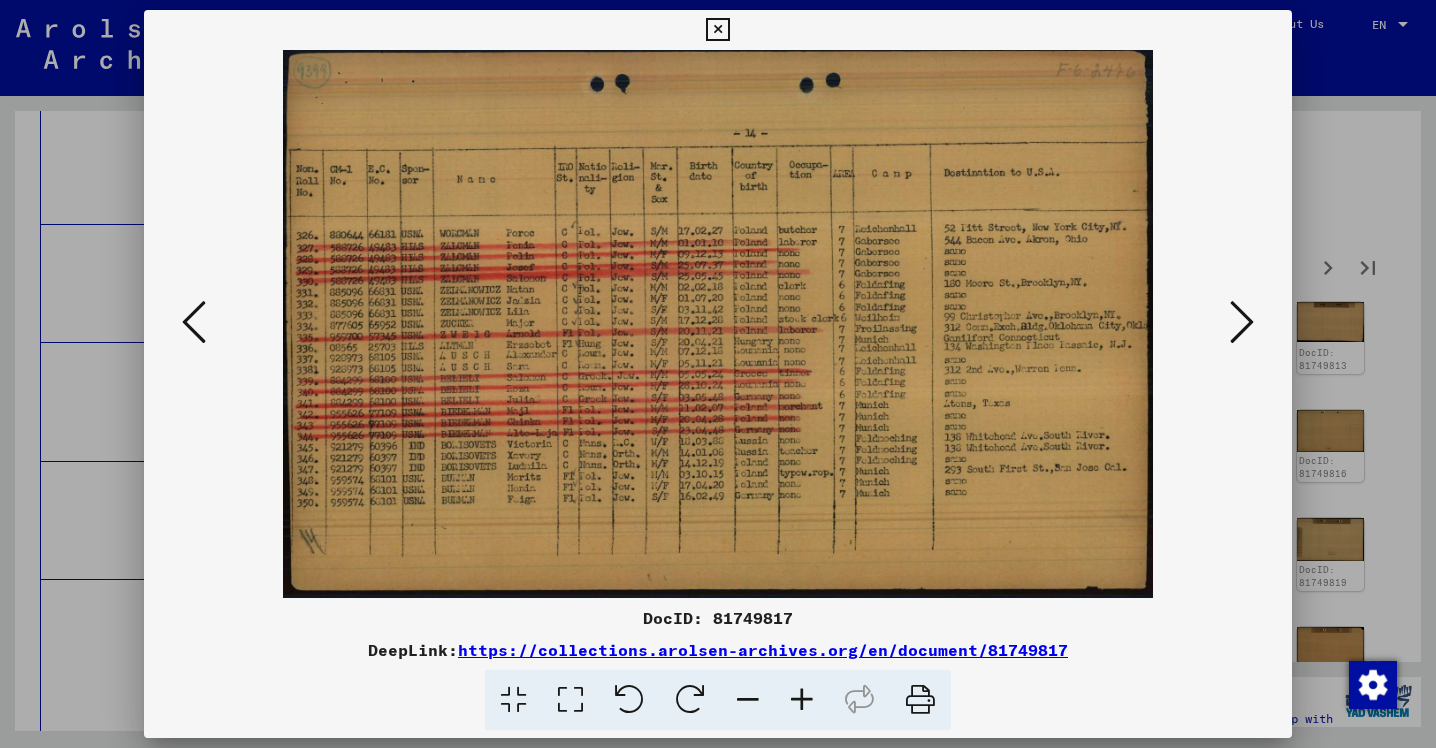 click at bounding box center [1242, 322] 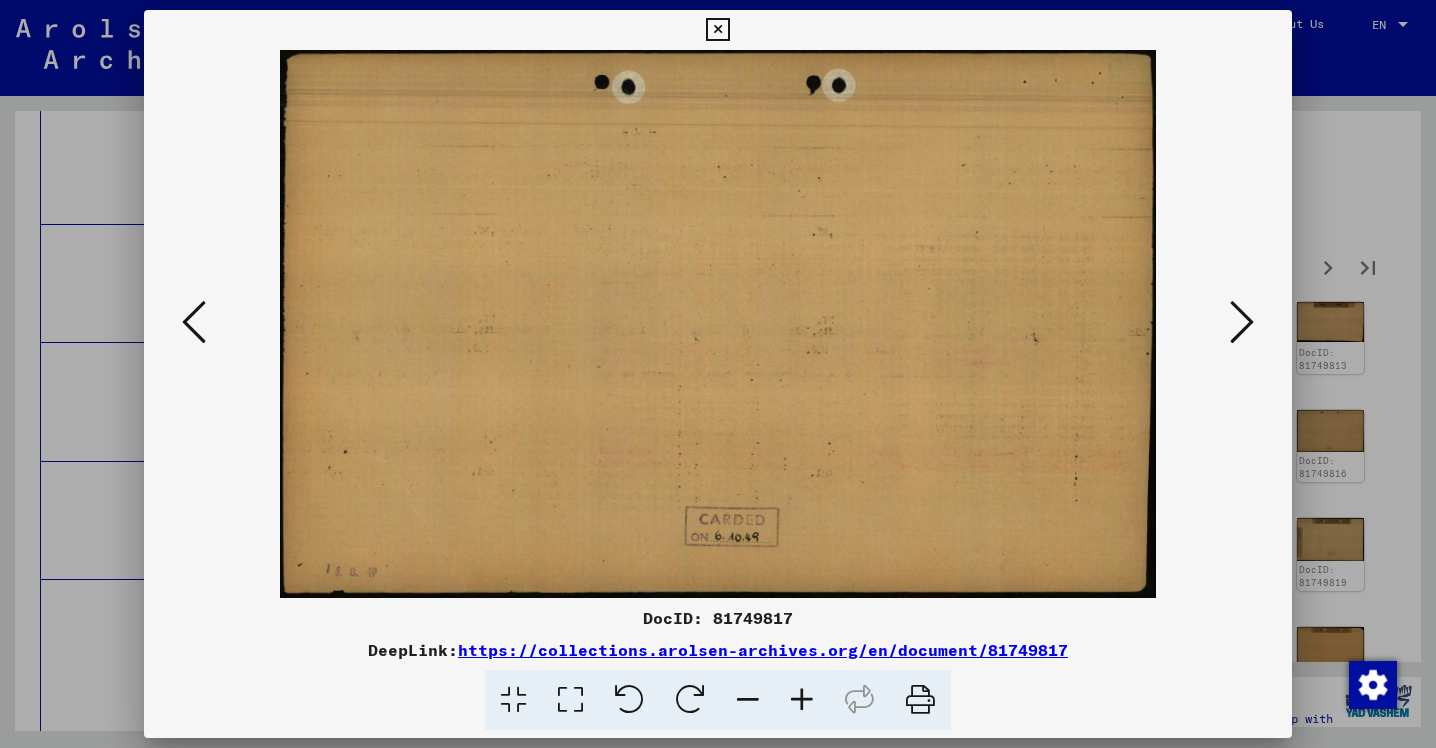click at bounding box center (1242, 322) 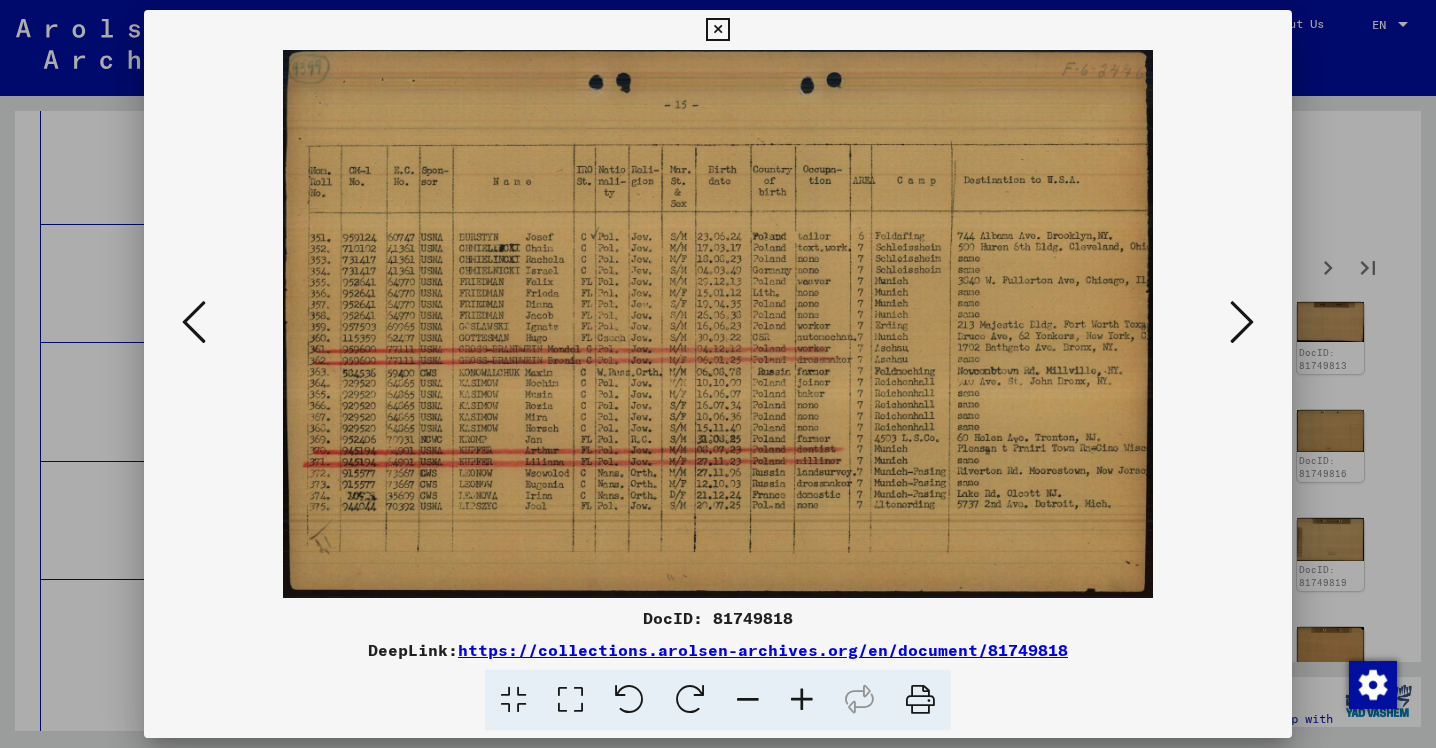 click at bounding box center [1242, 322] 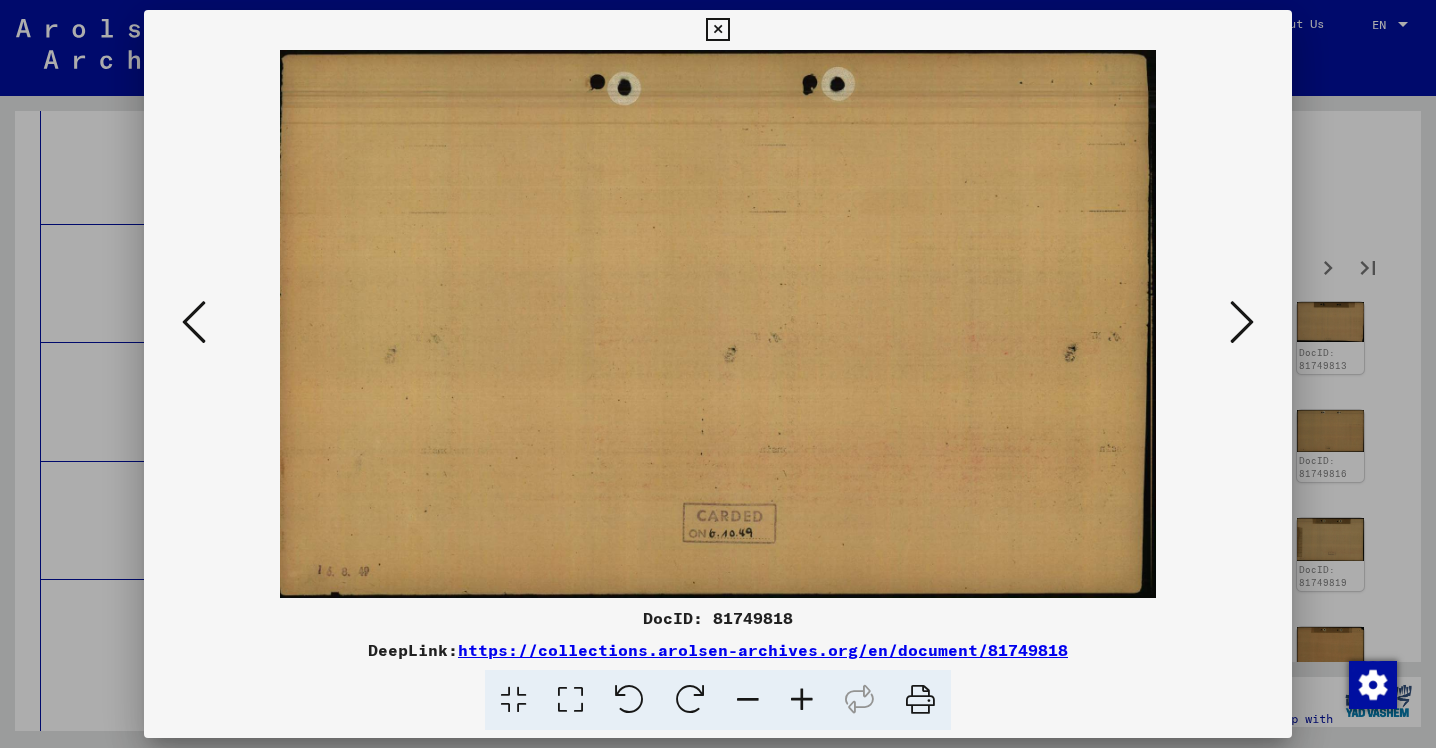 click at bounding box center (194, 322) 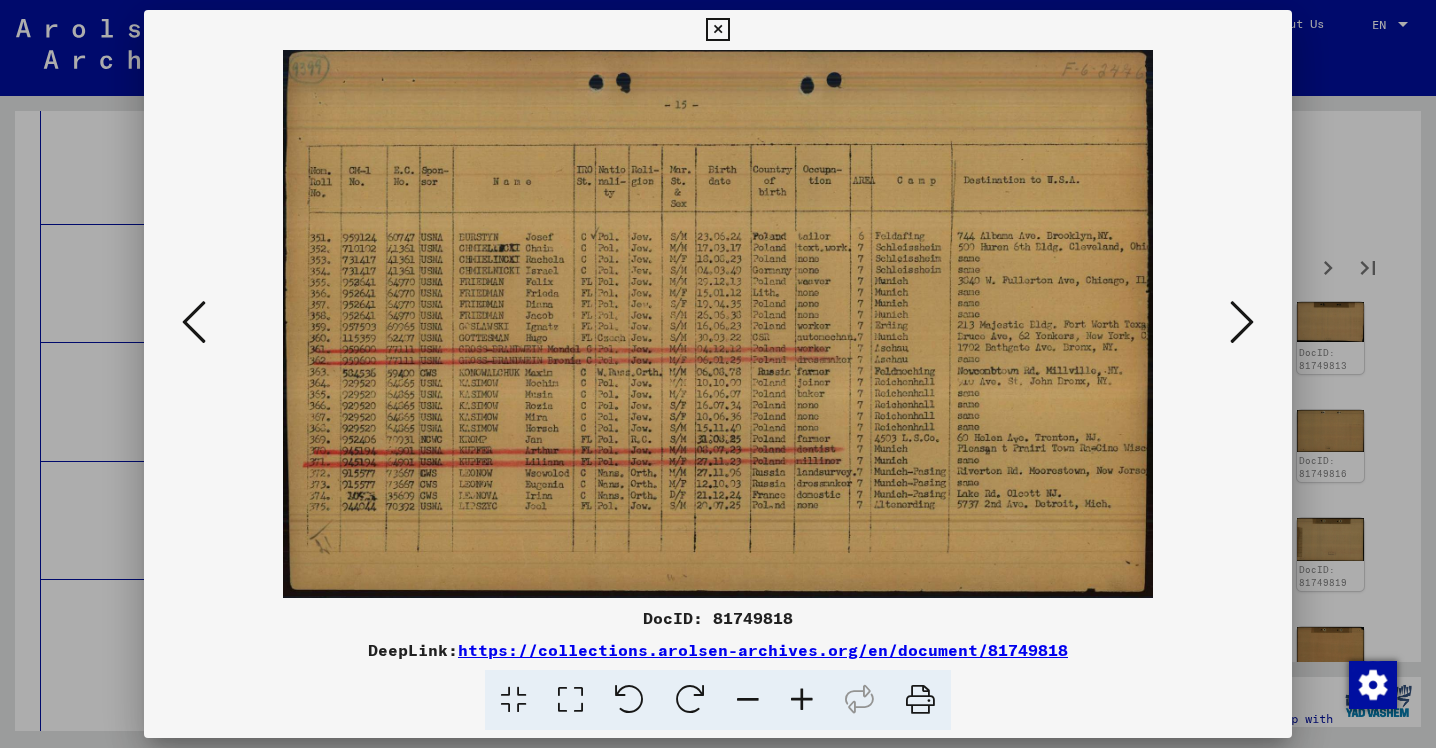 scroll, scrollTop: 0, scrollLeft: 0, axis: both 